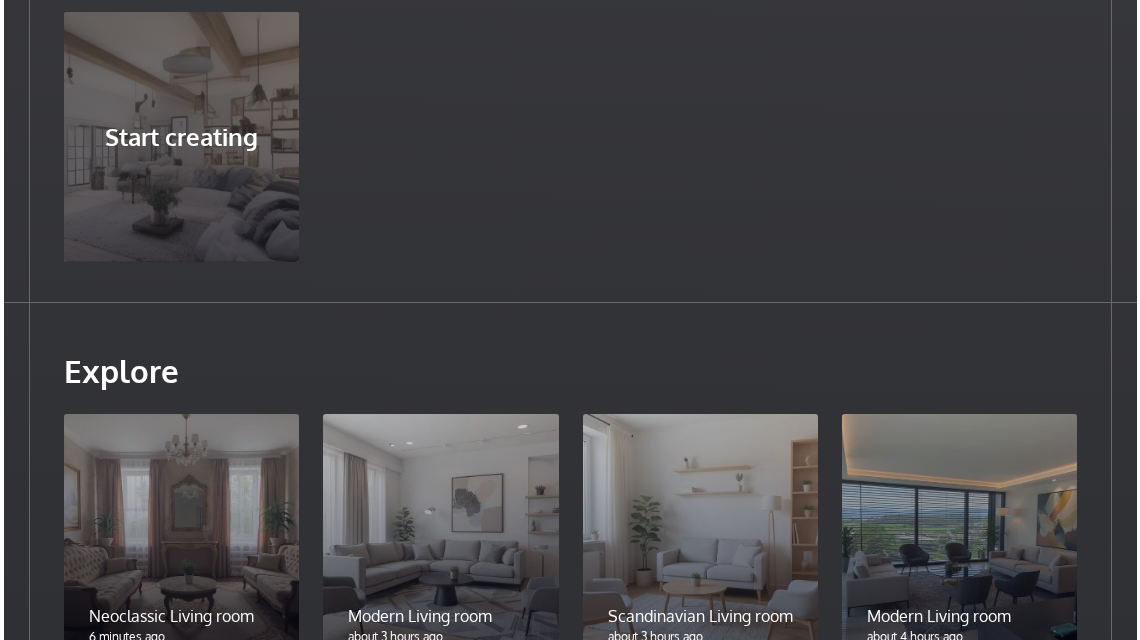 scroll, scrollTop: 839, scrollLeft: 0, axis: vertical 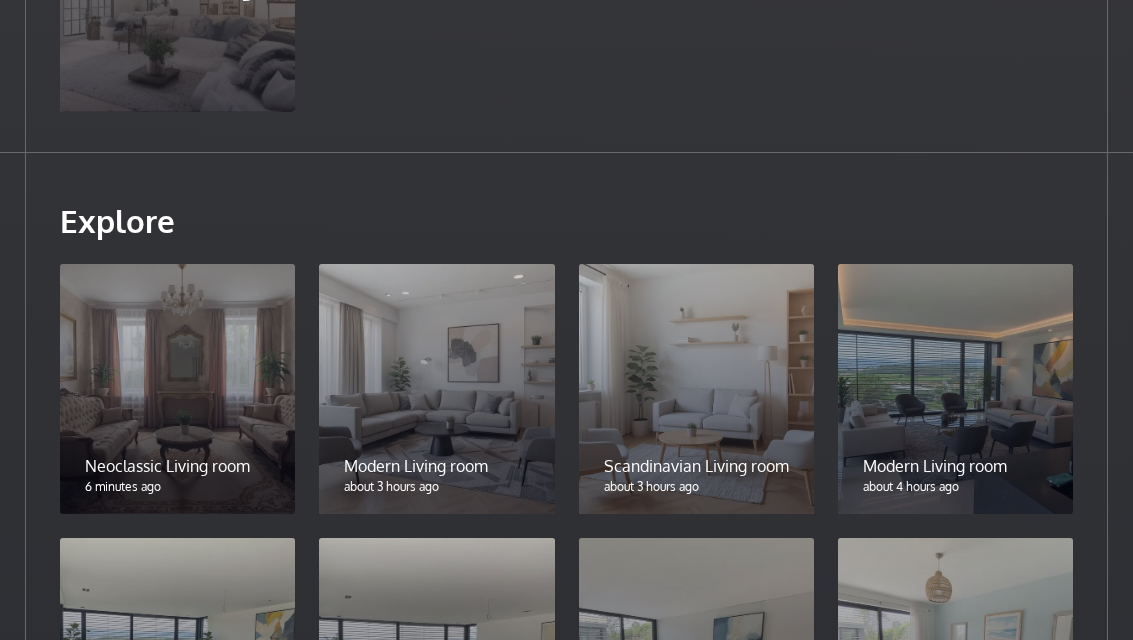 click at bounding box center [177, 389] 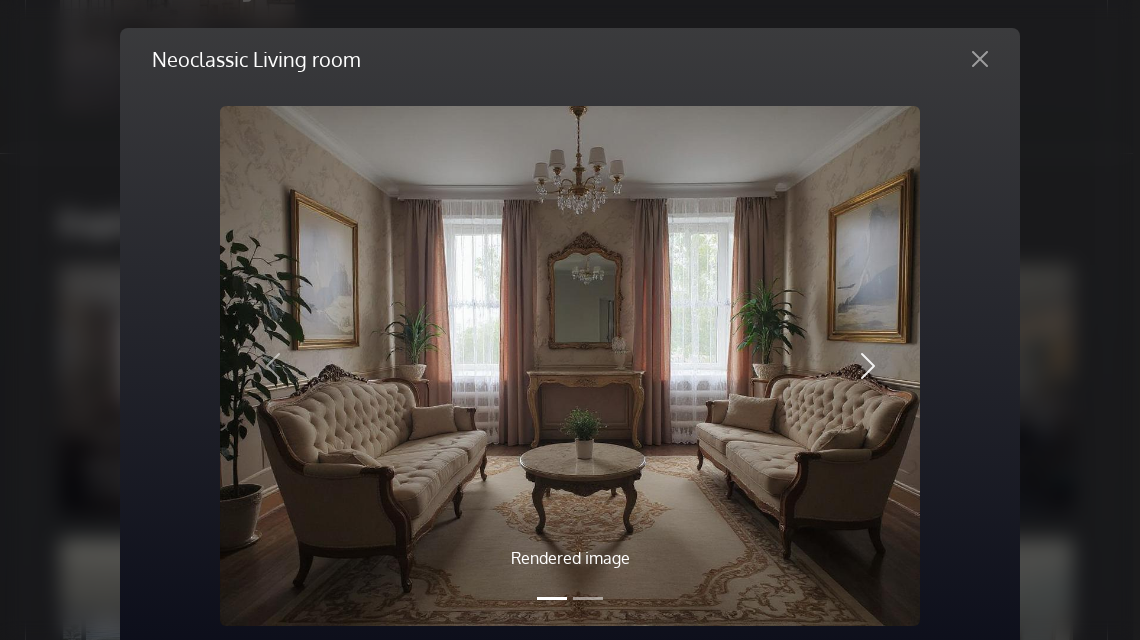 click at bounding box center (868, 366) 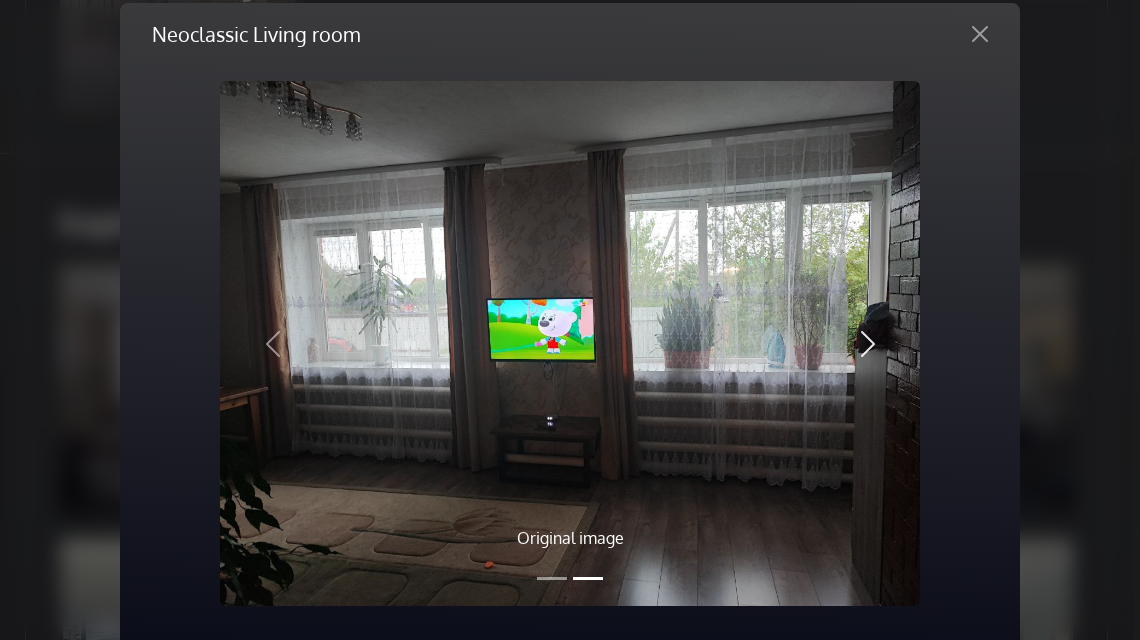 scroll, scrollTop: 29, scrollLeft: 0, axis: vertical 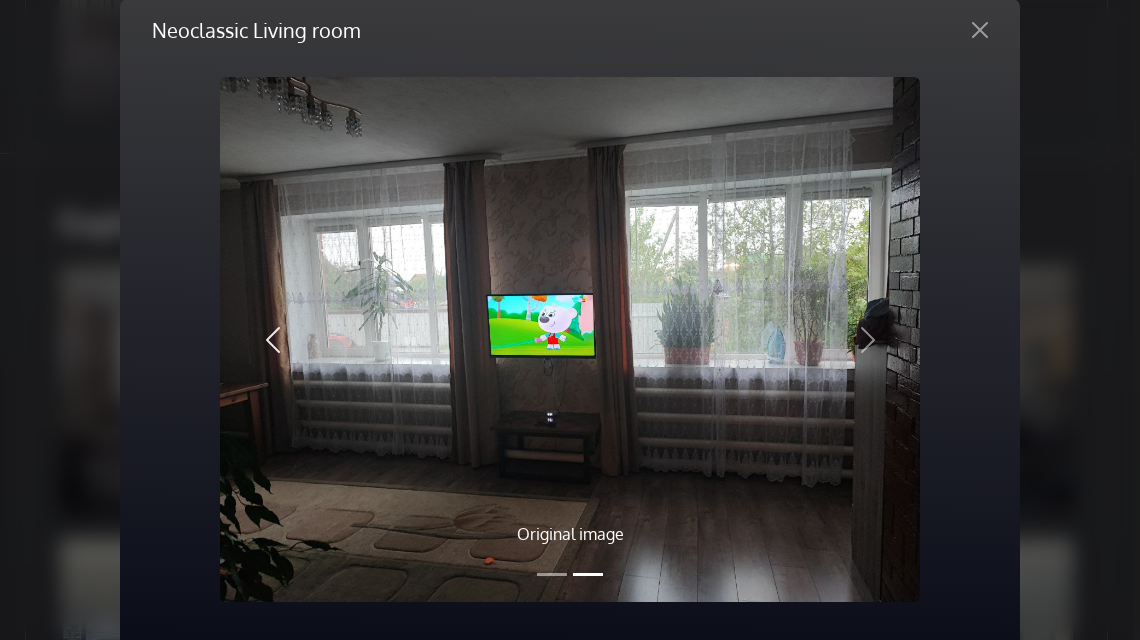 click at bounding box center [273, 340] 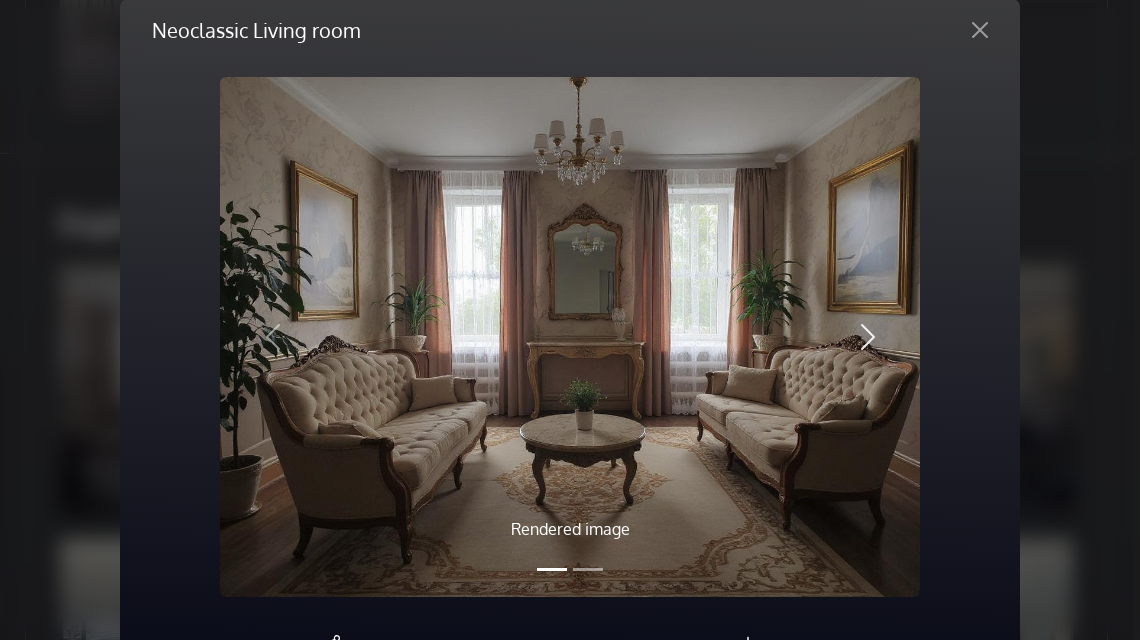 click at bounding box center (868, 337) 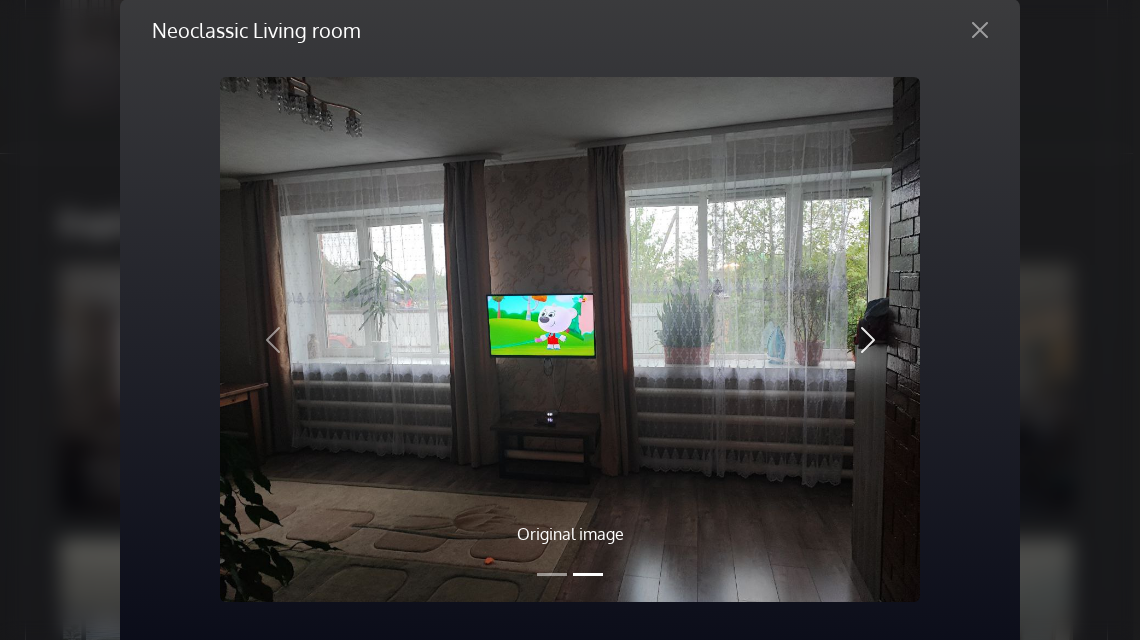 click at bounding box center [868, 340] 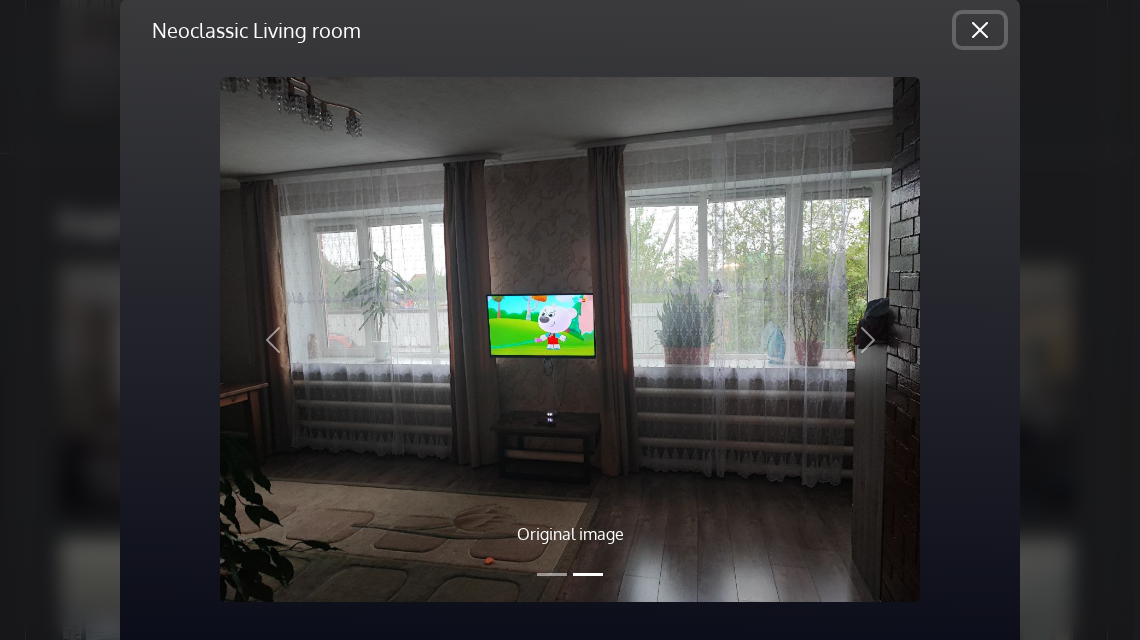 click at bounding box center (980, 30) 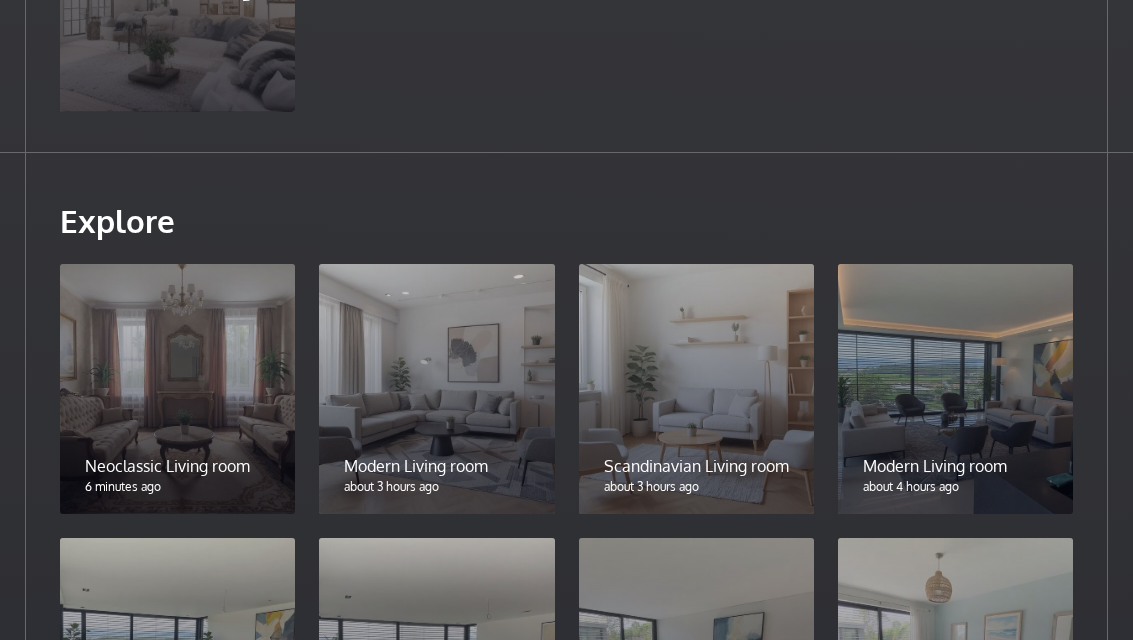 click at bounding box center (436, 389) 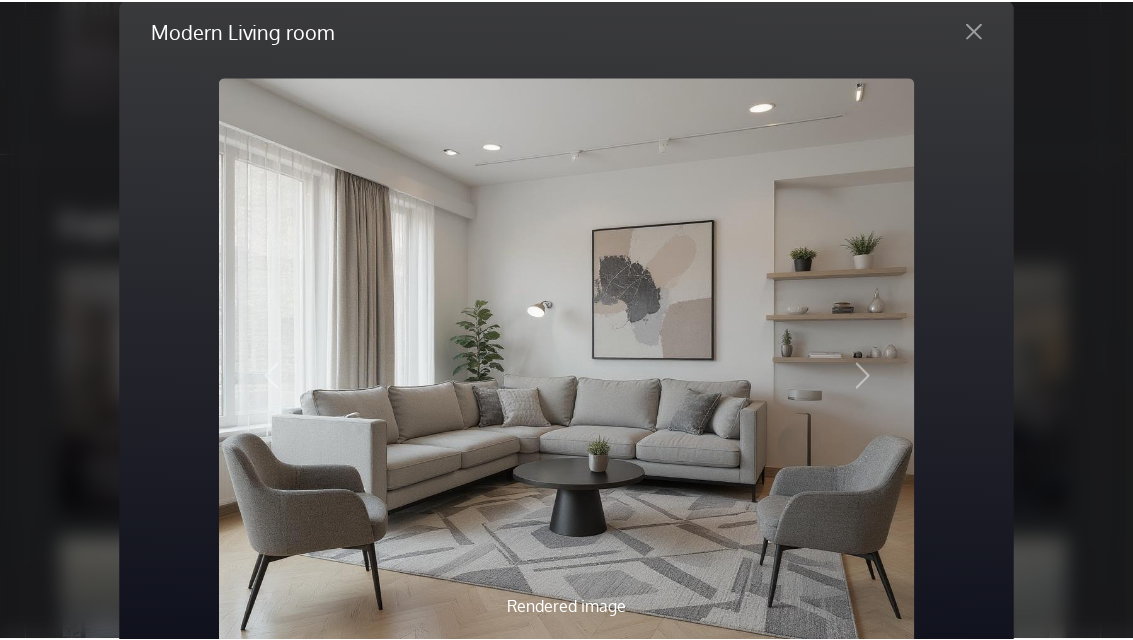 scroll, scrollTop: 0, scrollLeft: 0, axis: both 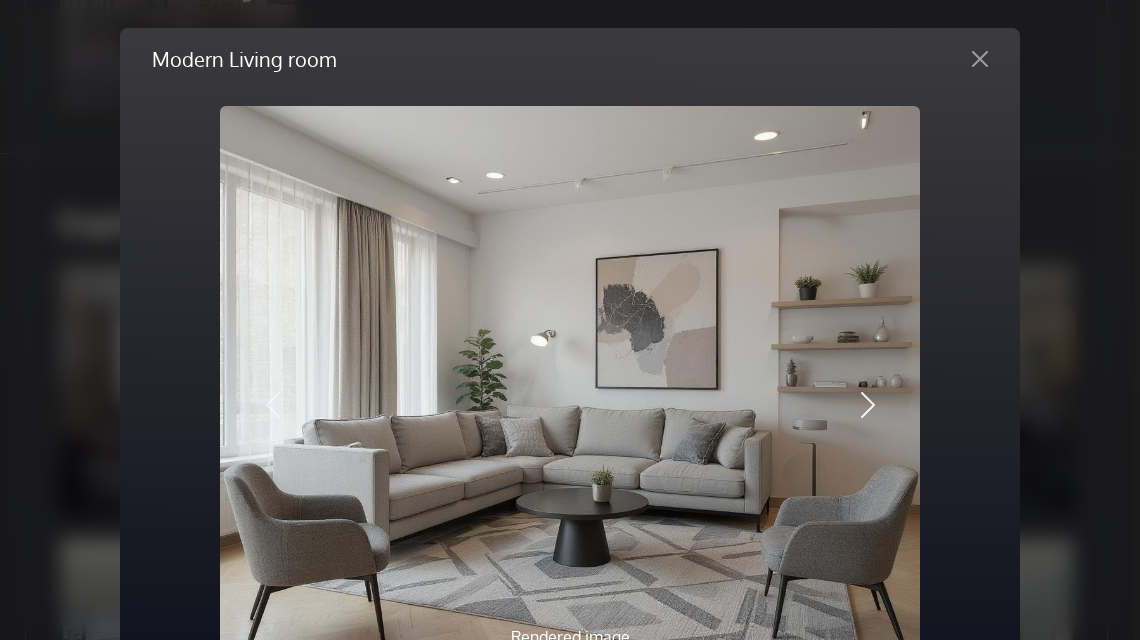 click at bounding box center (868, 405) 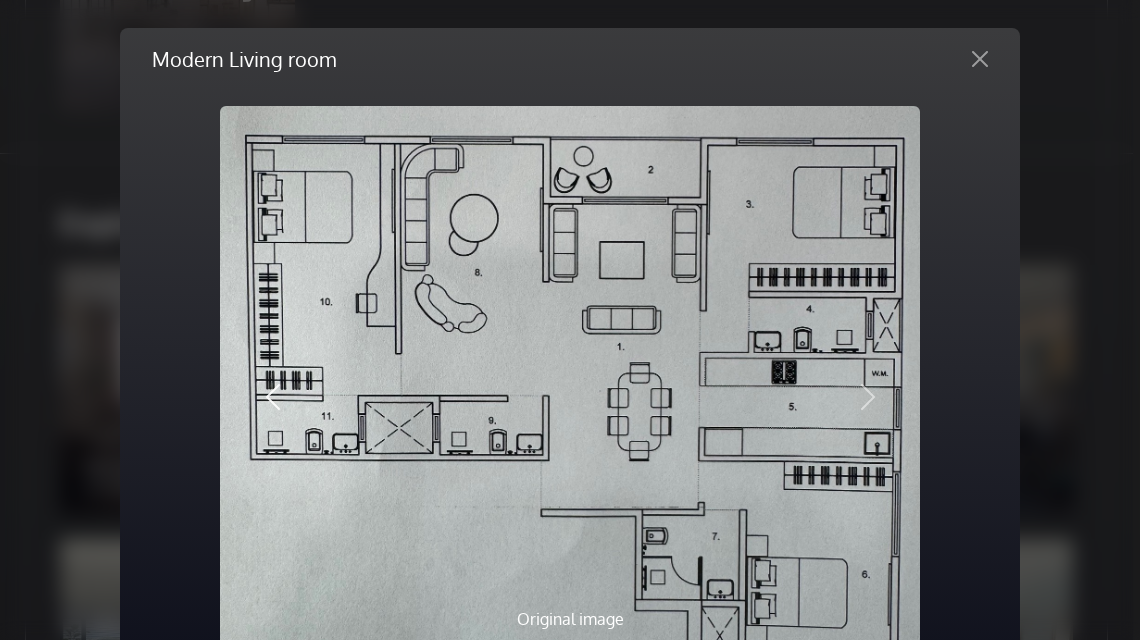 click at bounding box center [273, 397] 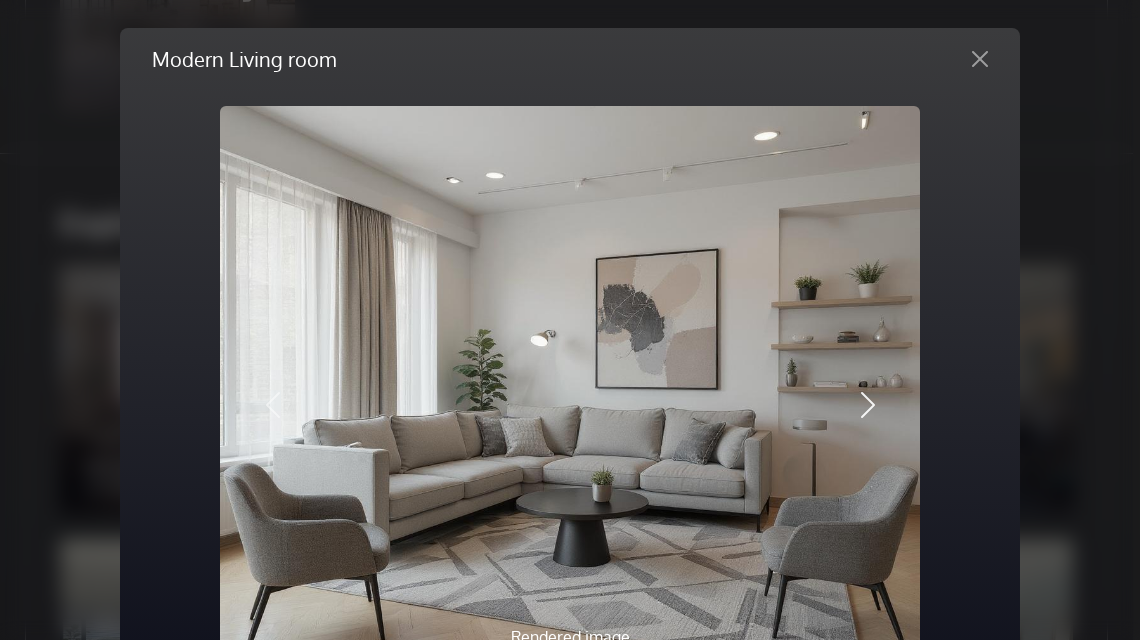 click at bounding box center (868, 405) 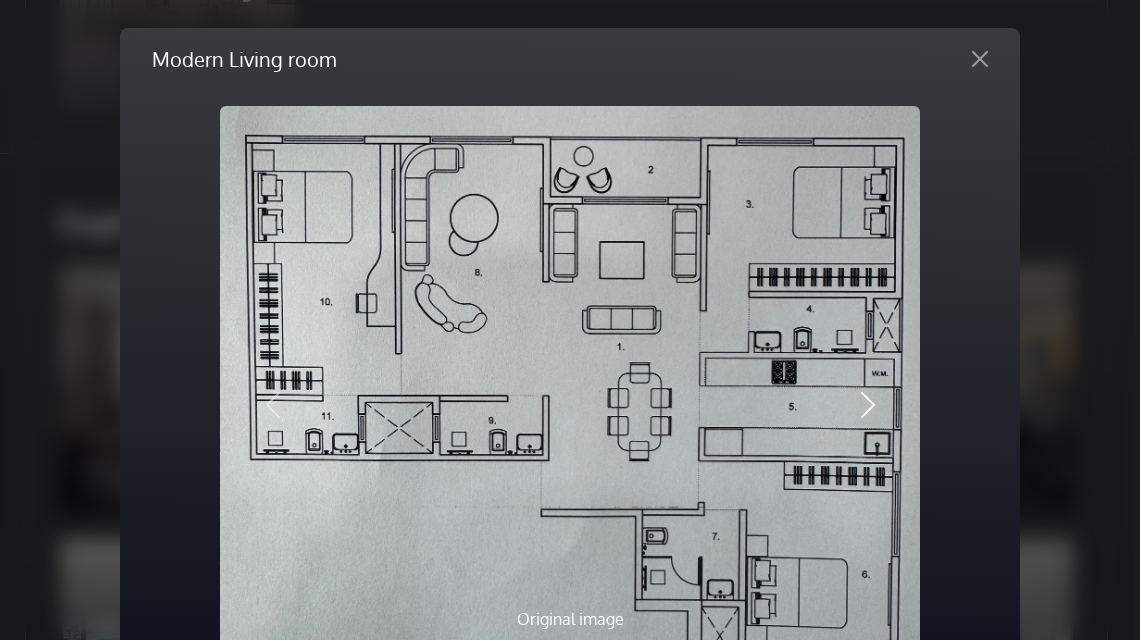 click at bounding box center (868, 405) 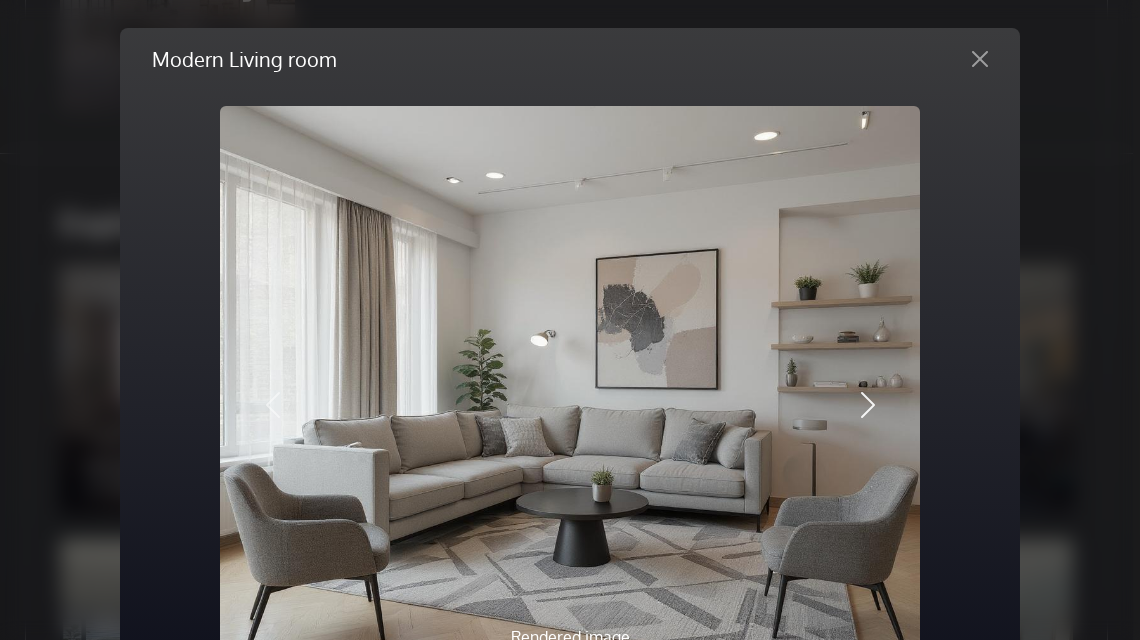 click at bounding box center (868, 405) 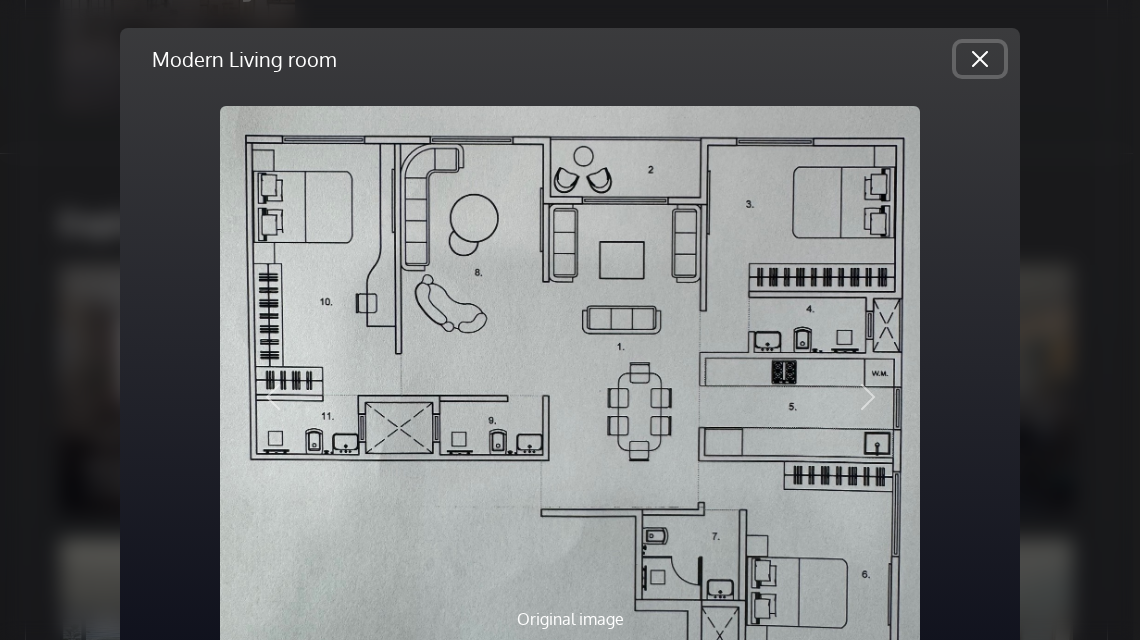 click at bounding box center [980, 59] 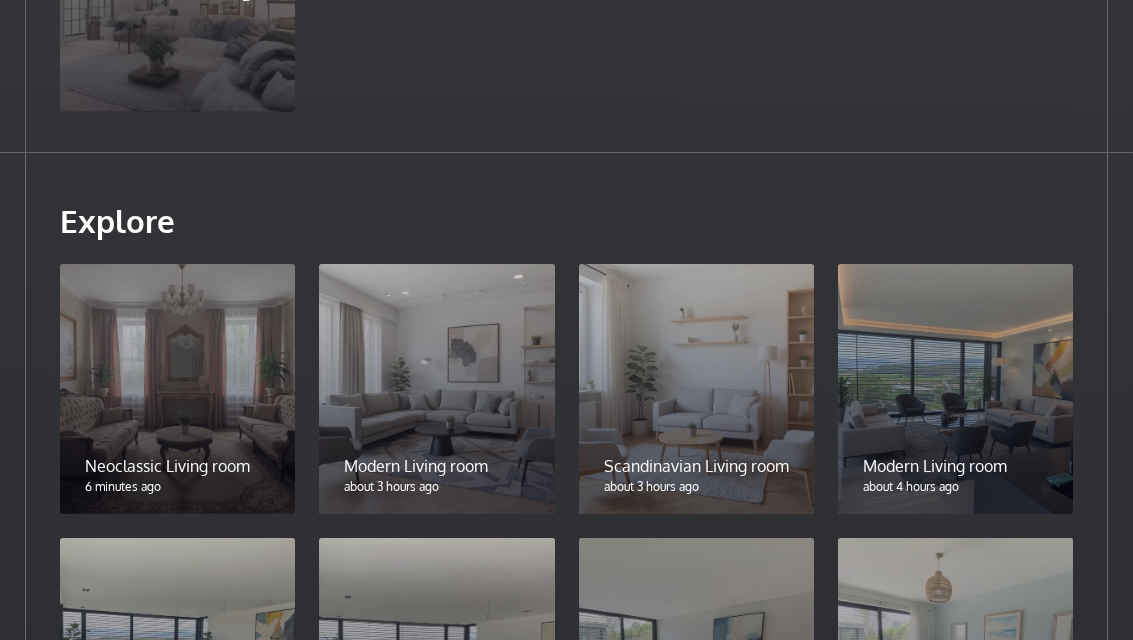 click at bounding box center (696, 389) 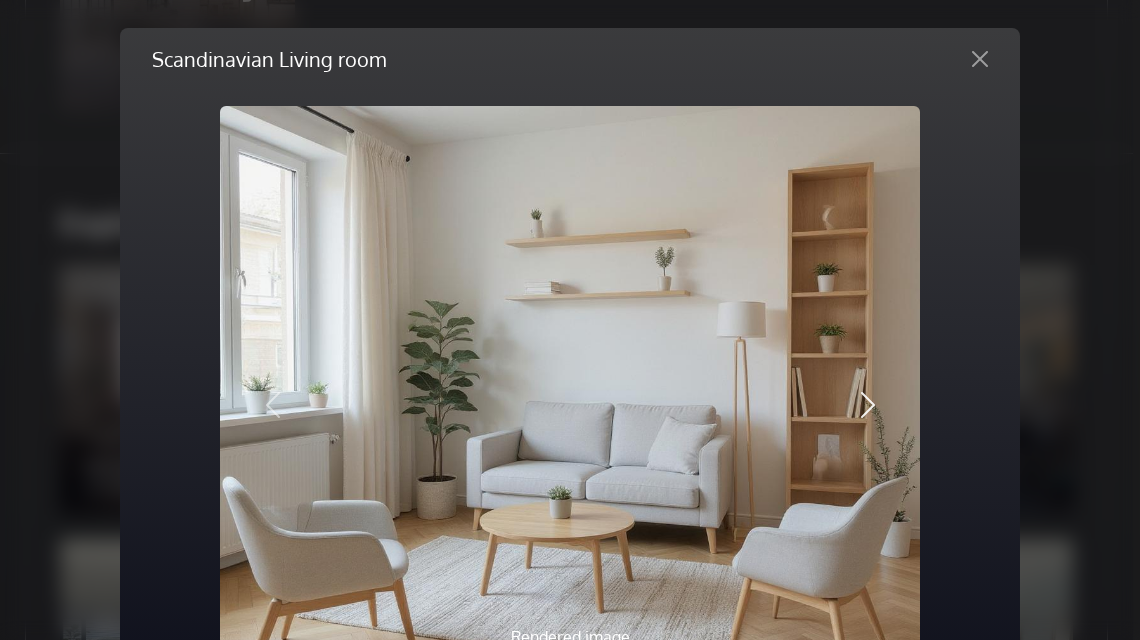 click at bounding box center (868, 405) 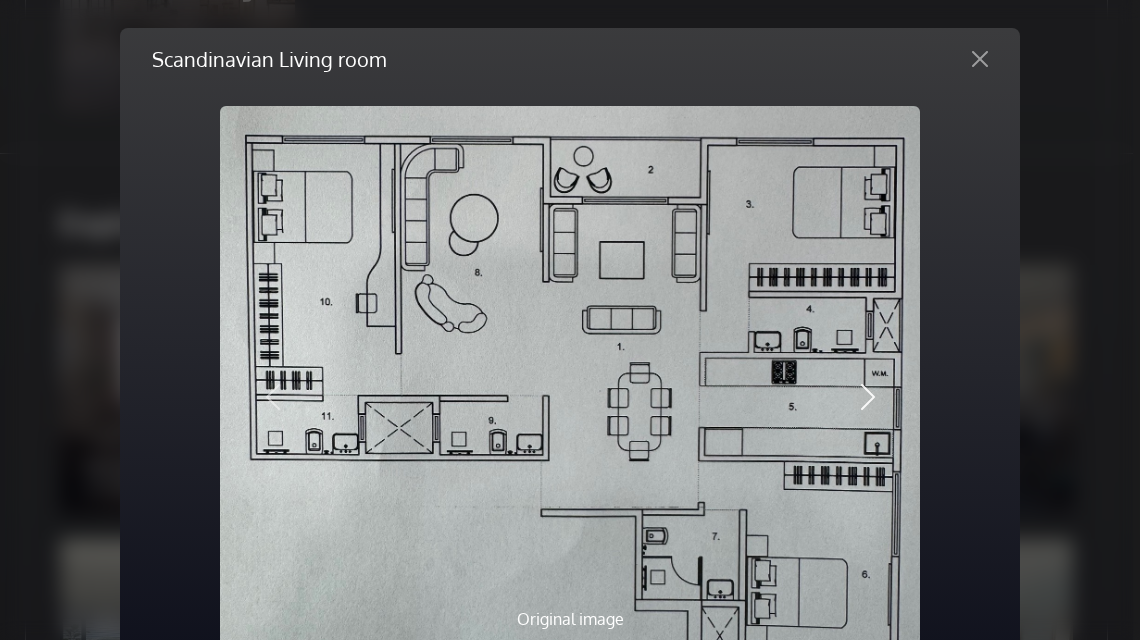 click at bounding box center [868, 397] 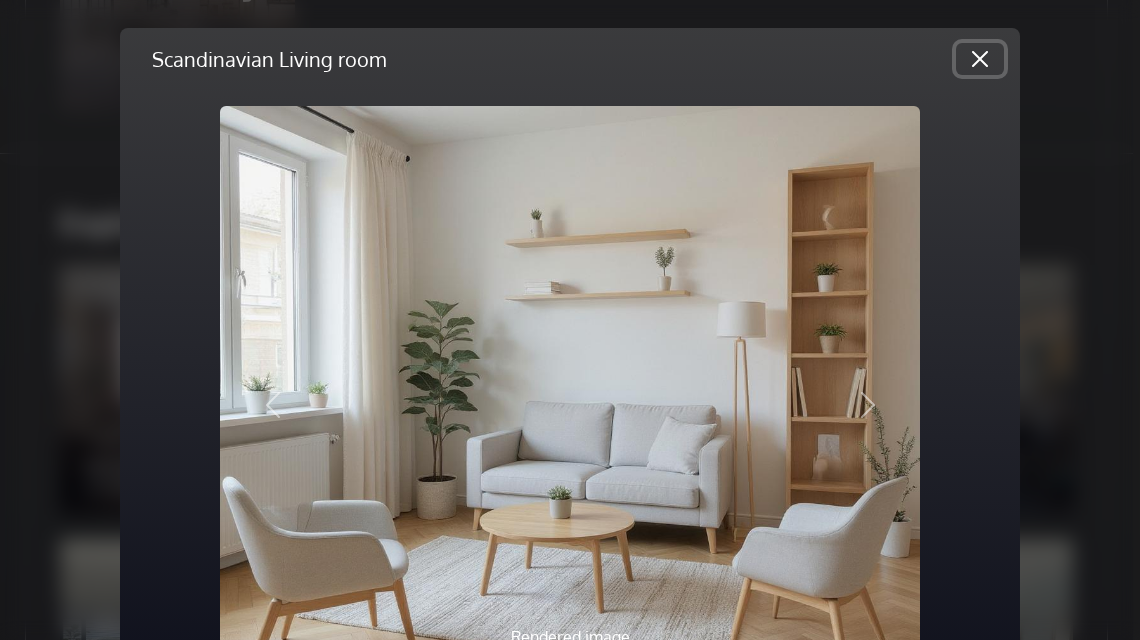 click at bounding box center (980, 59) 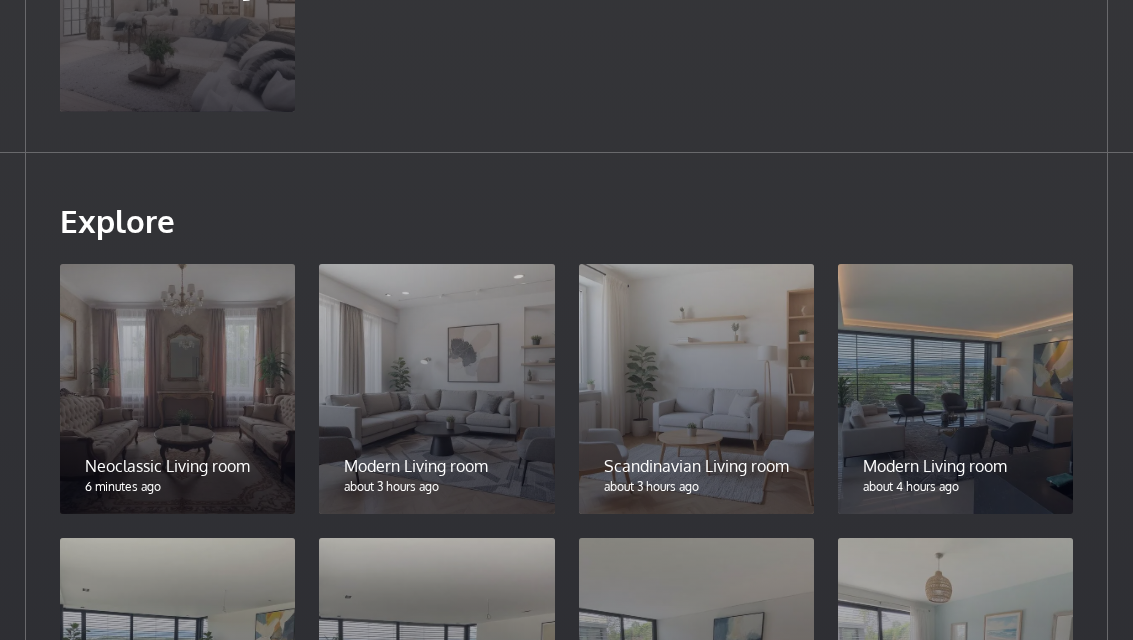 click at bounding box center (955, 389) 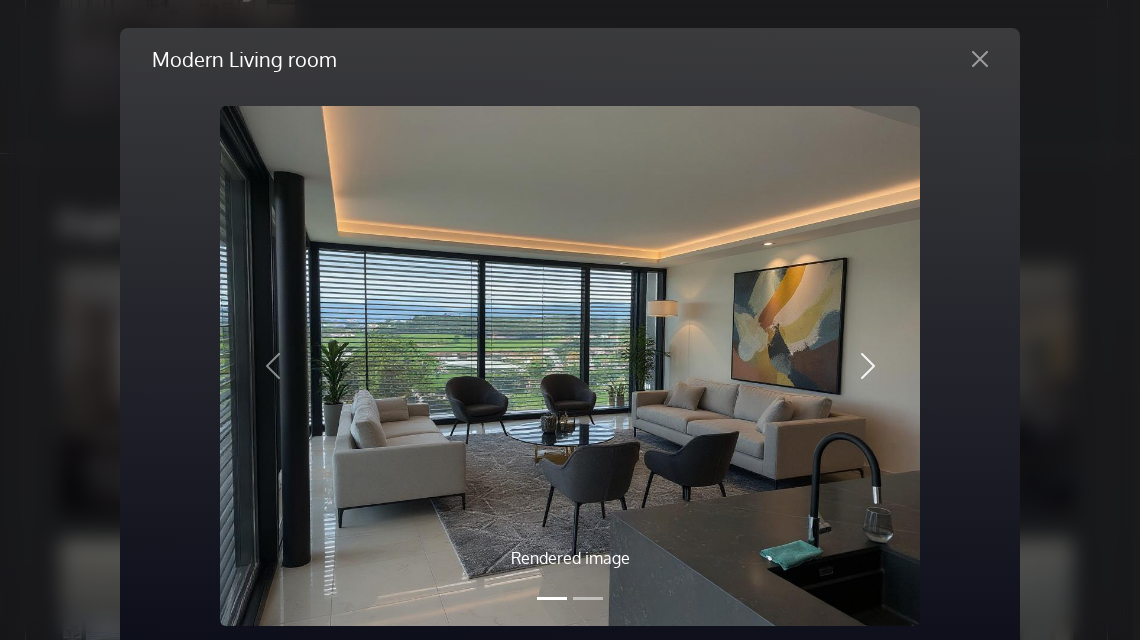 click at bounding box center [868, 366] 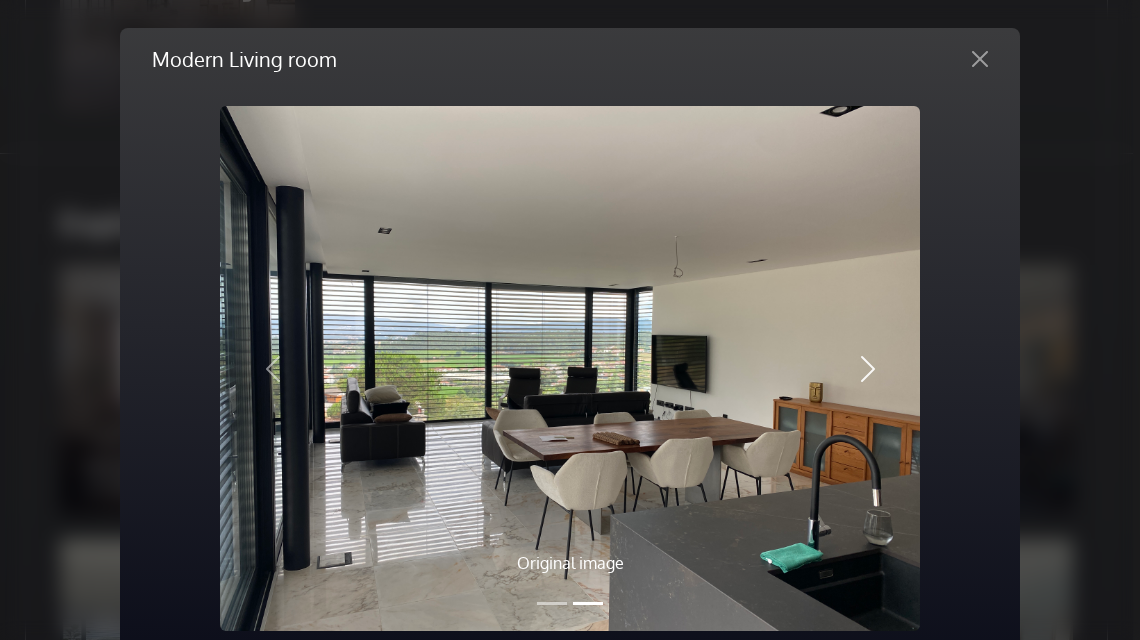 click at bounding box center [868, 369] 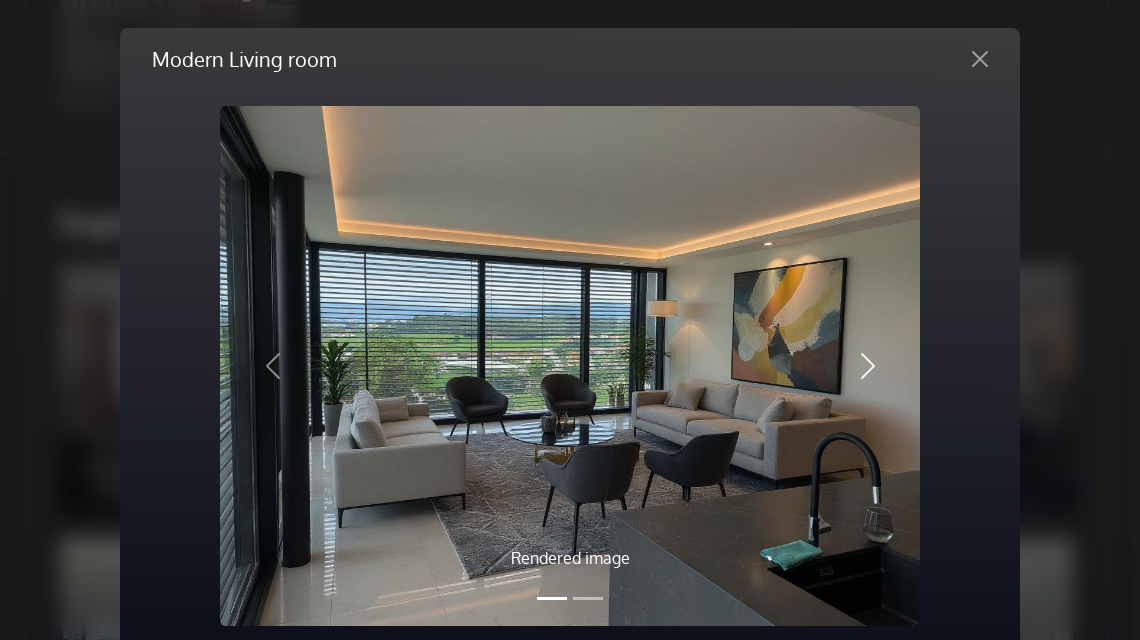 click at bounding box center (868, 366) 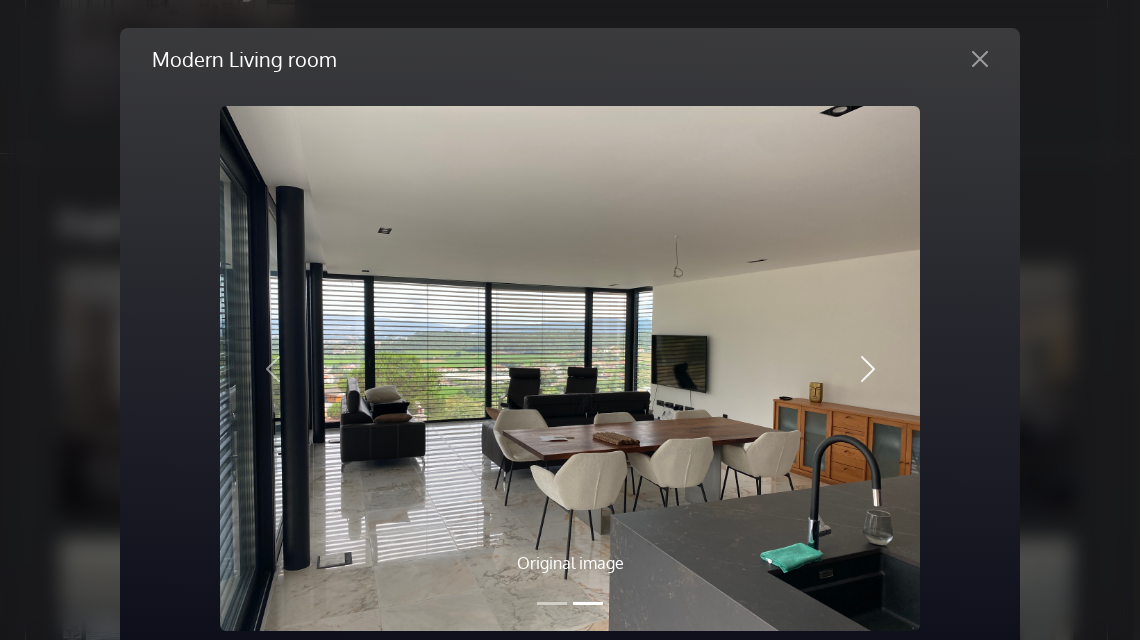 click at bounding box center (868, 369) 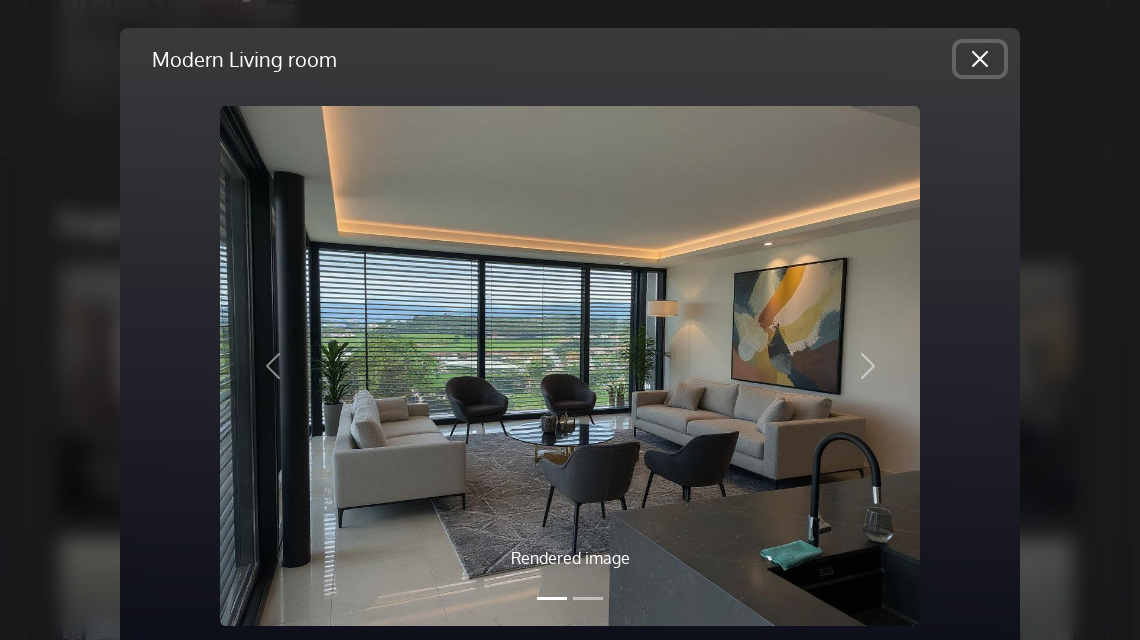 click at bounding box center (980, 59) 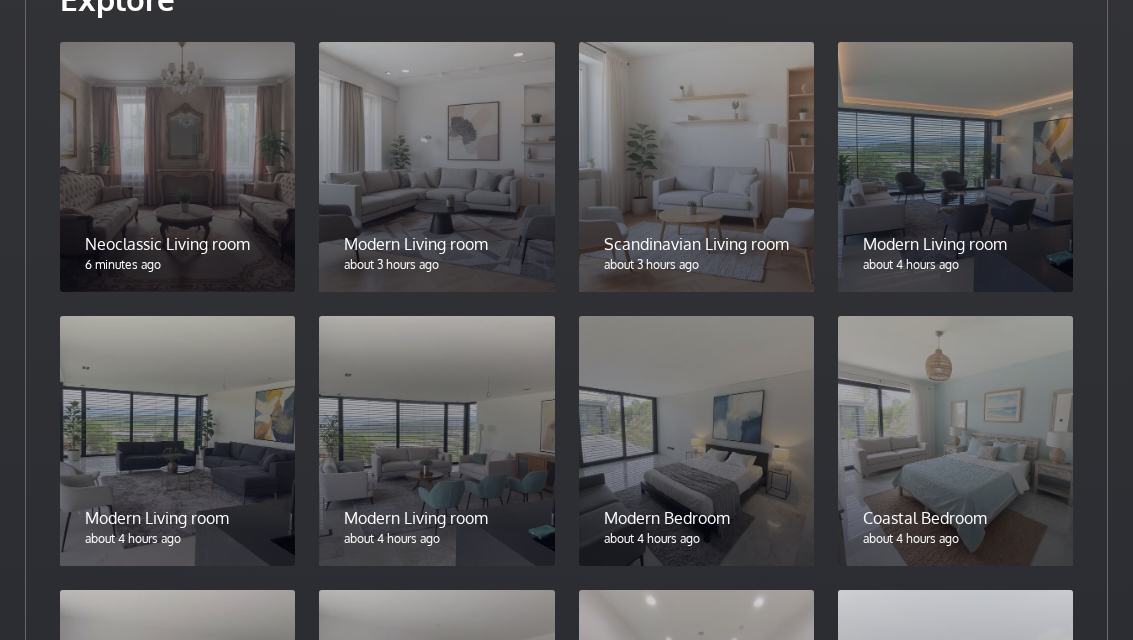 scroll, scrollTop: 1068, scrollLeft: 0, axis: vertical 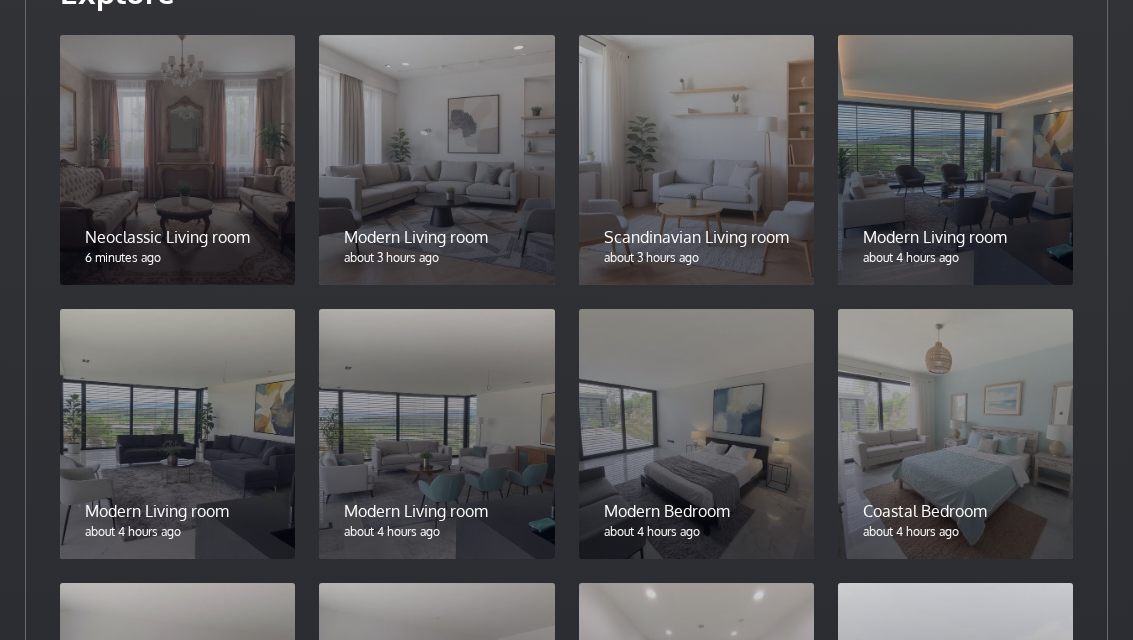 click at bounding box center (436, 434) 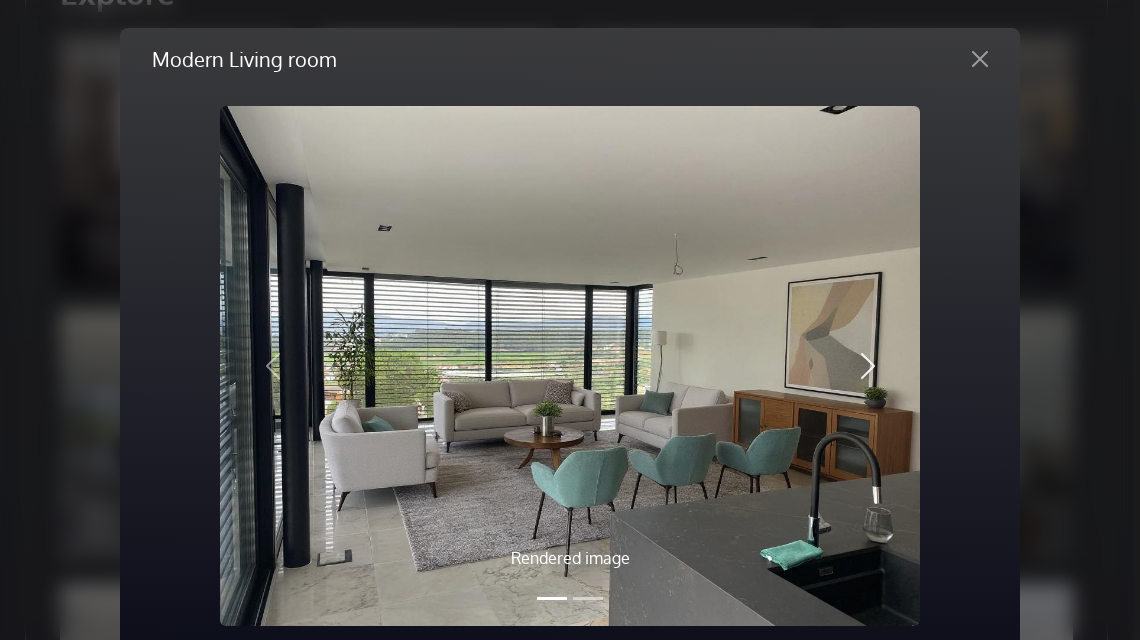 click at bounding box center [868, 366] 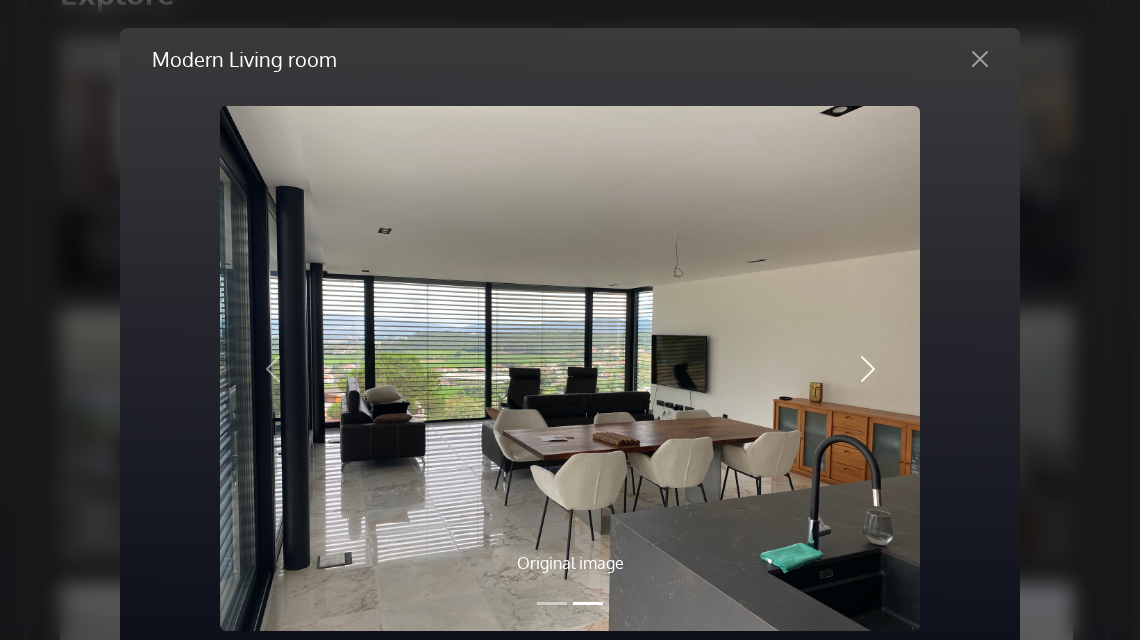 click at bounding box center (868, 369) 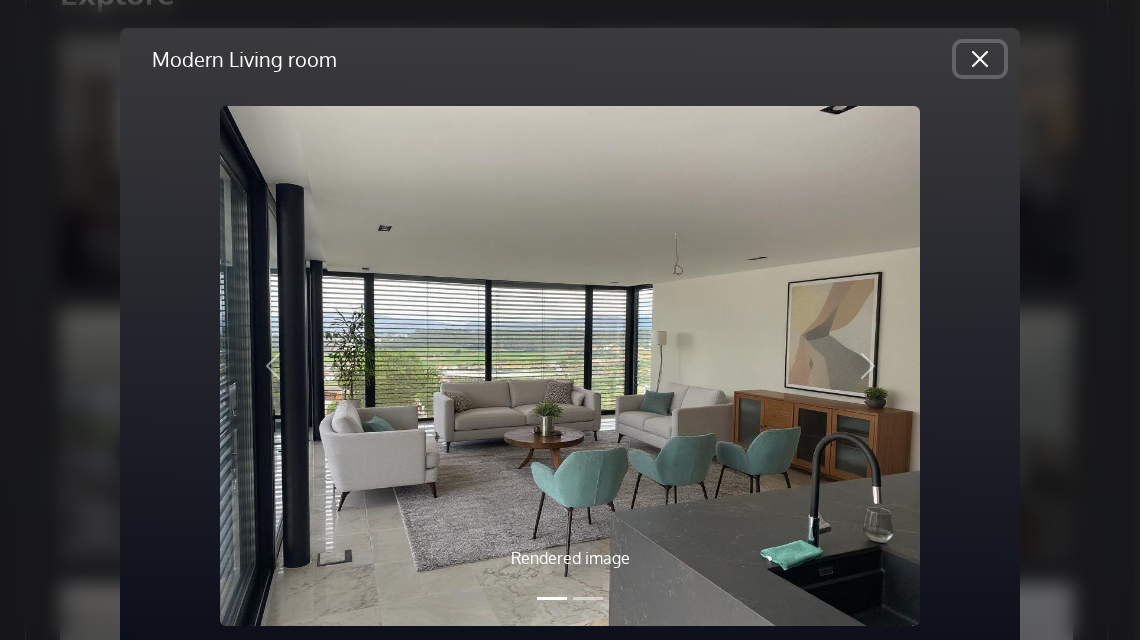 click at bounding box center (980, 59) 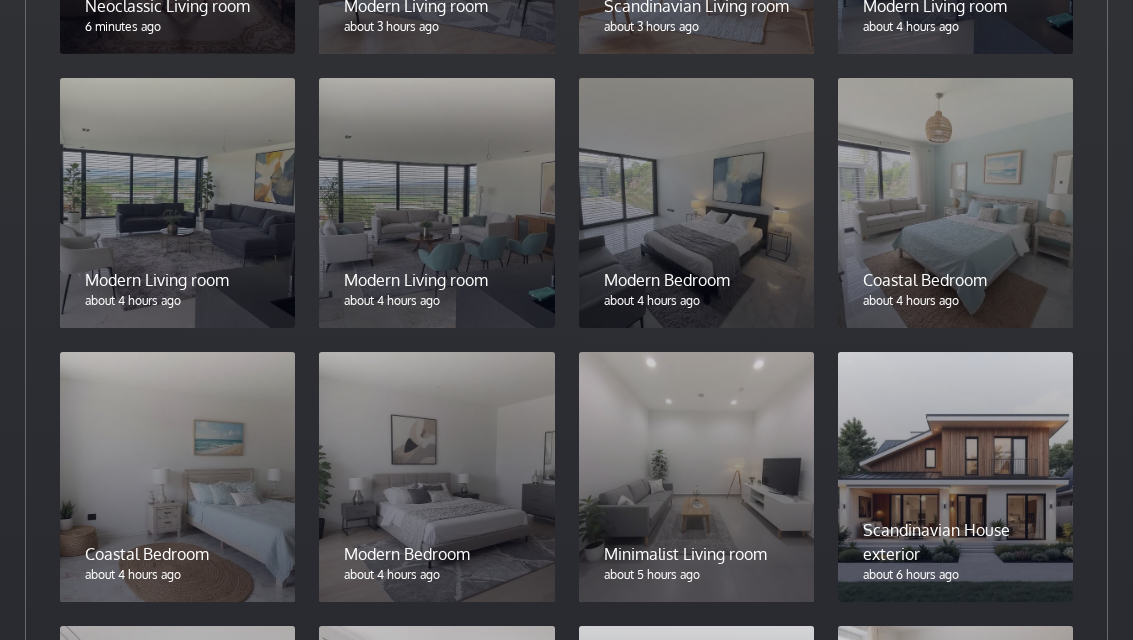 scroll, scrollTop: 1300, scrollLeft: 0, axis: vertical 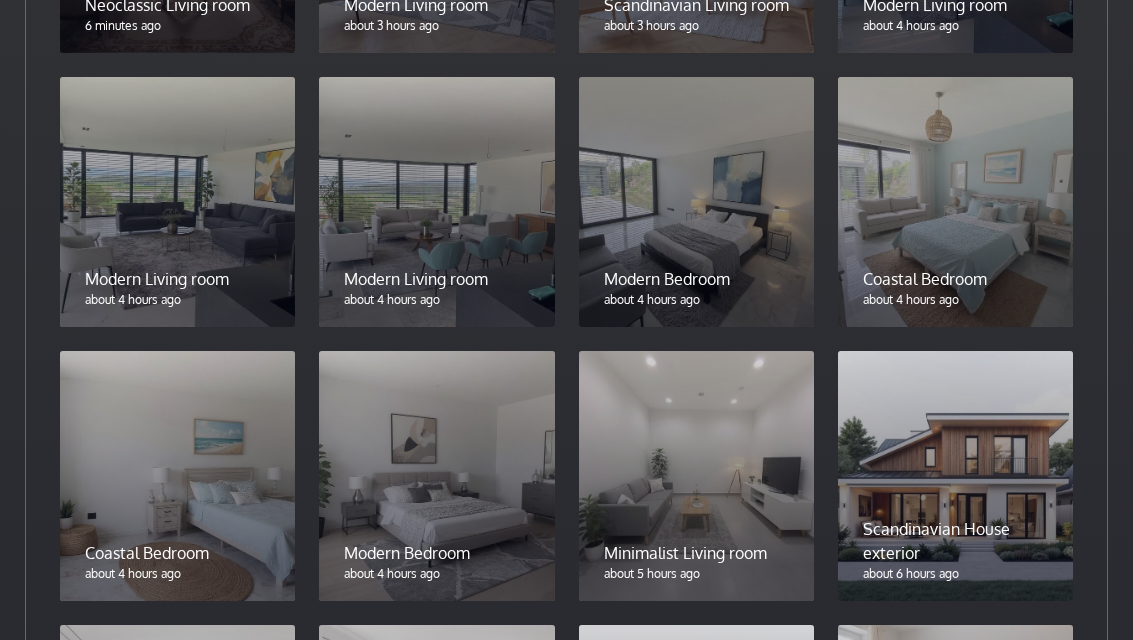 click at bounding box center (955, 202) 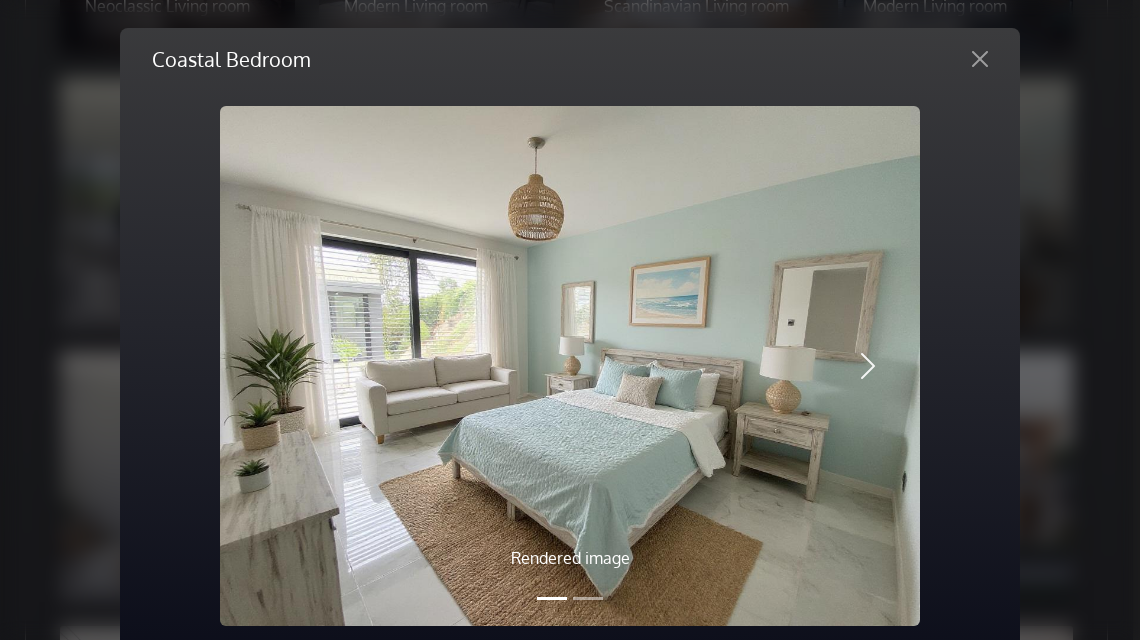 click at bounding box center (868, 366) 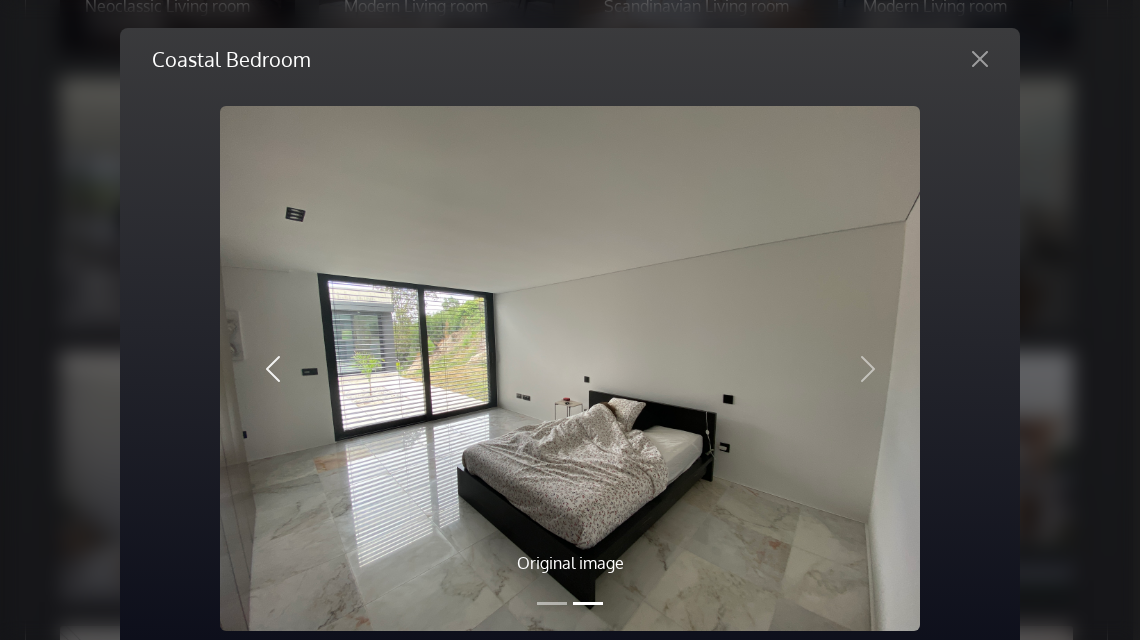 click at bounding box center (273, 369) 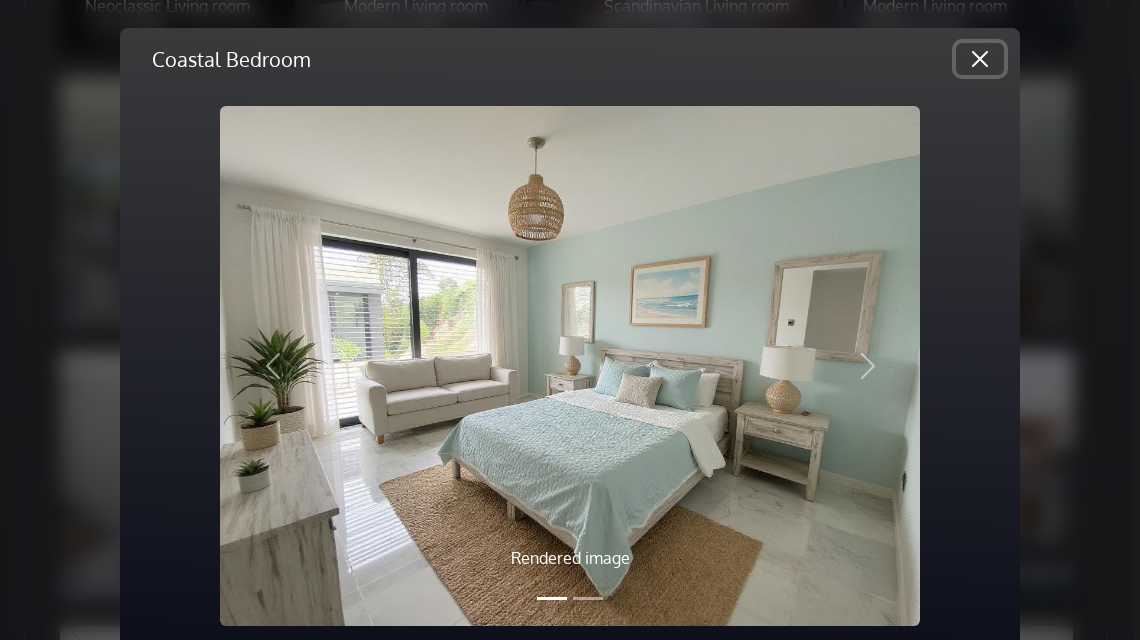 click at bounding box center (980, 59) 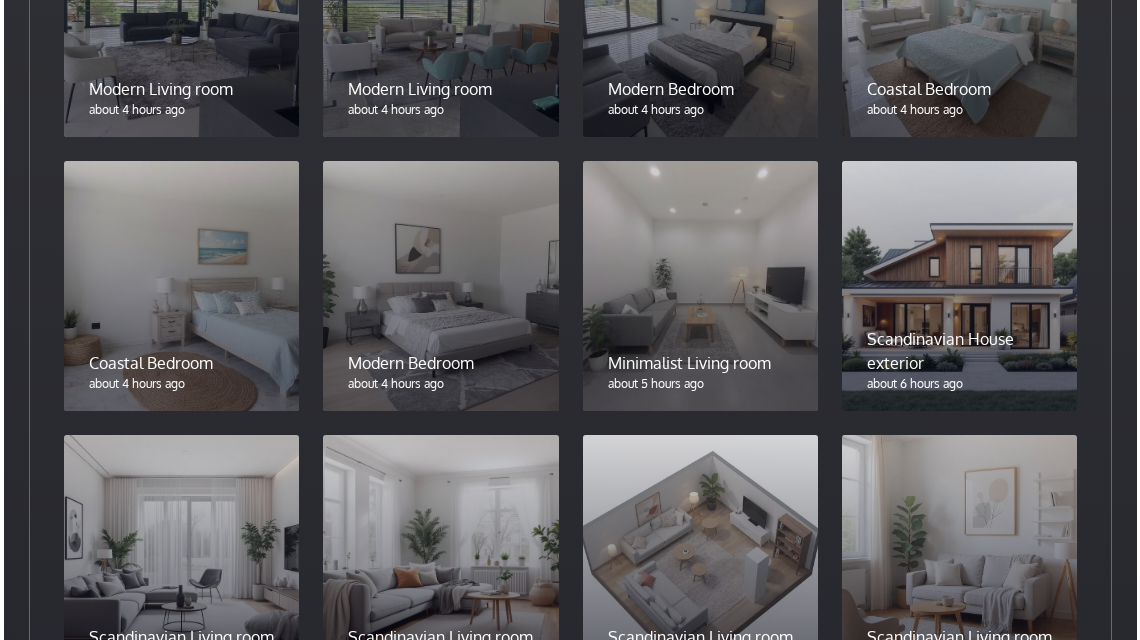 scroll, scrollTop: 1491, scrollLeft: 0, axis: vertical 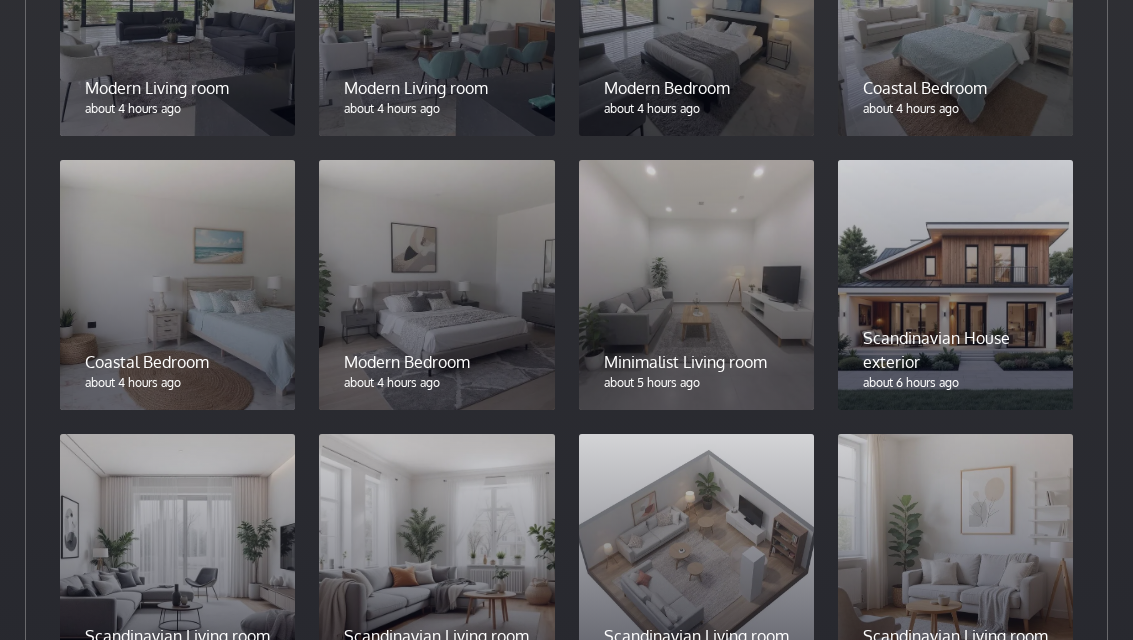 click at bounding box center [696, 285] 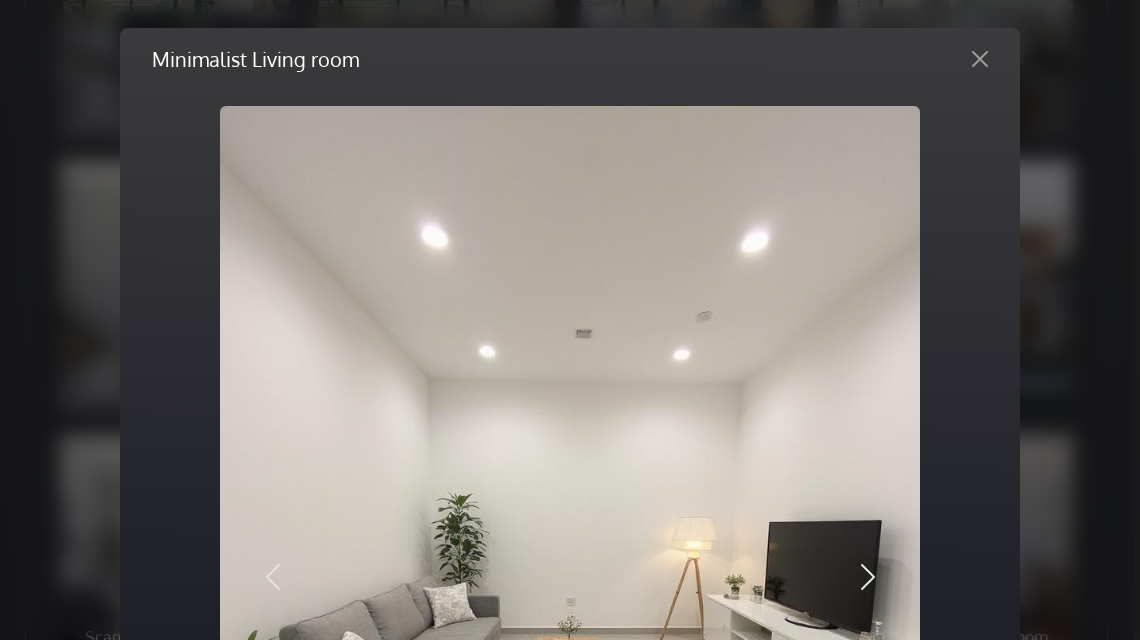 click at bounding box center (868, 577) 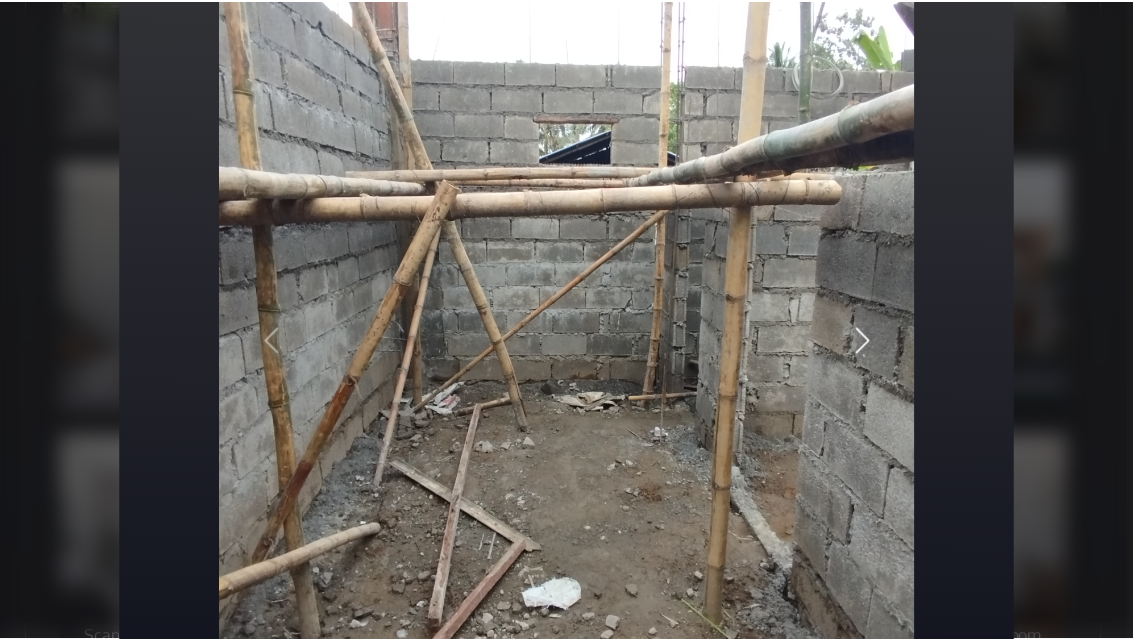 scroll, scrollTop: 243, scrollLeft: 0, axis: vertical 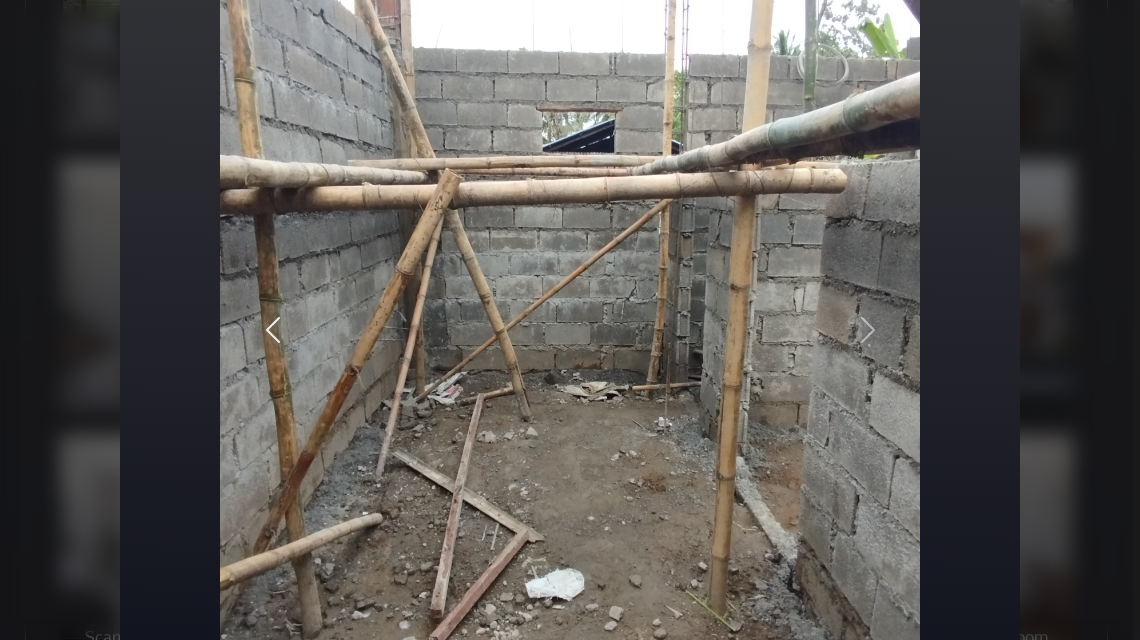 click at bounding box center (273, 330) 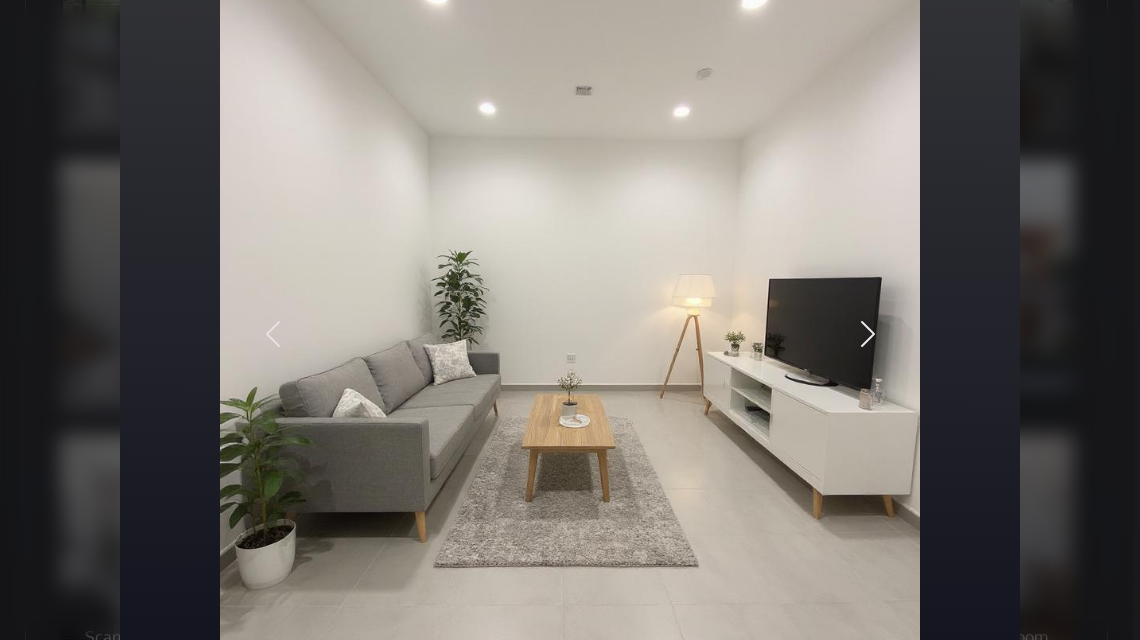 click at bounding box center [868, 334] 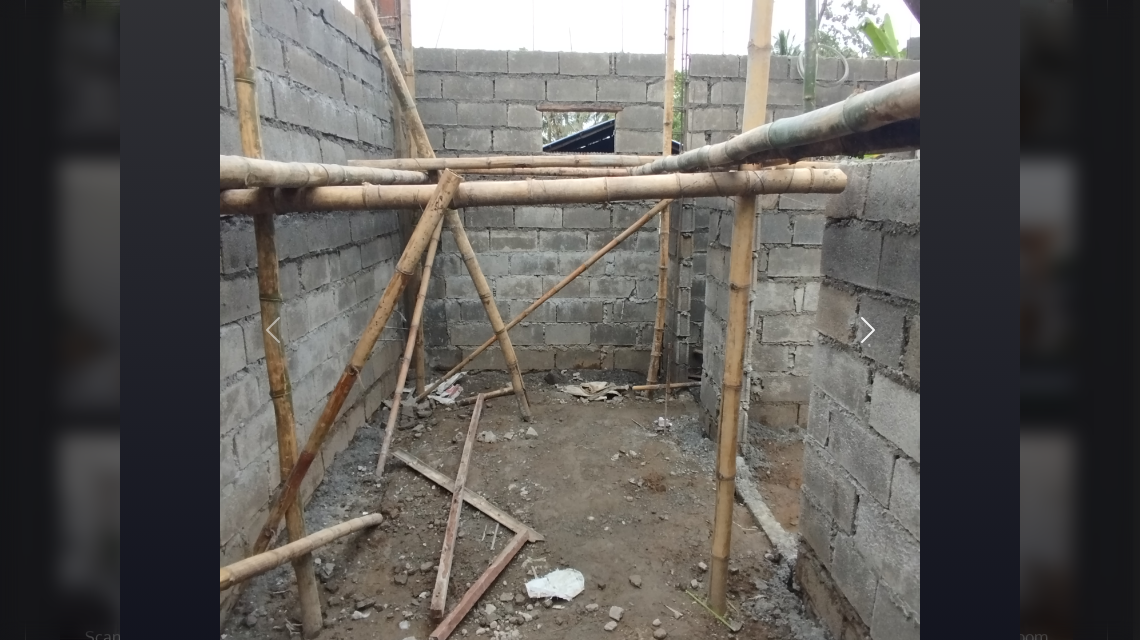 click at bounding box center (868, 330) 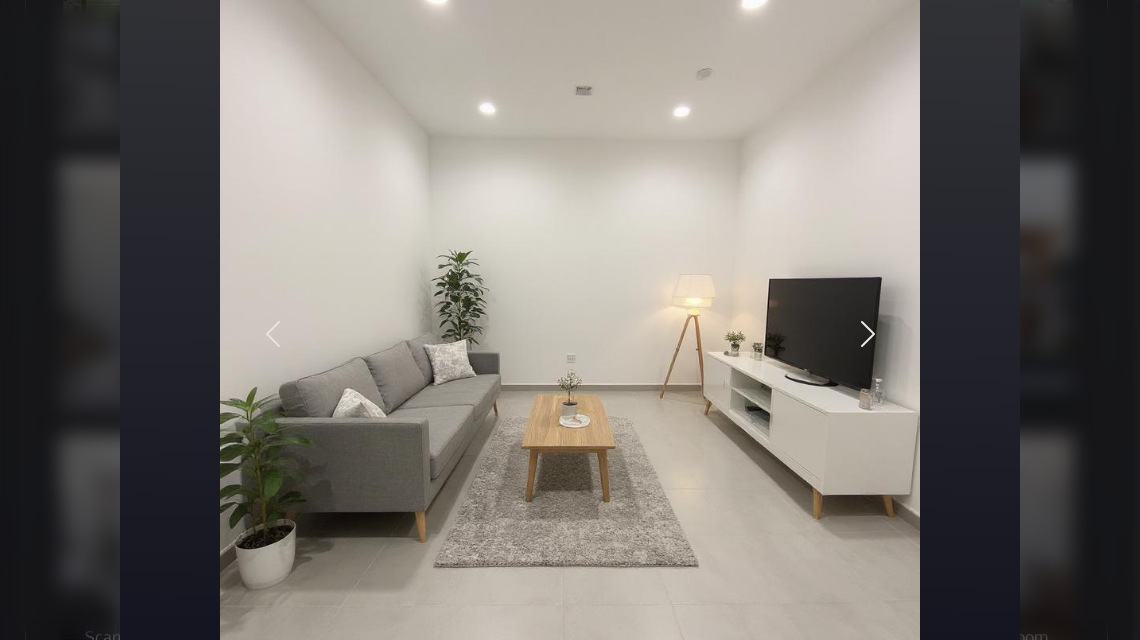 click at bounding box center [868, 334] 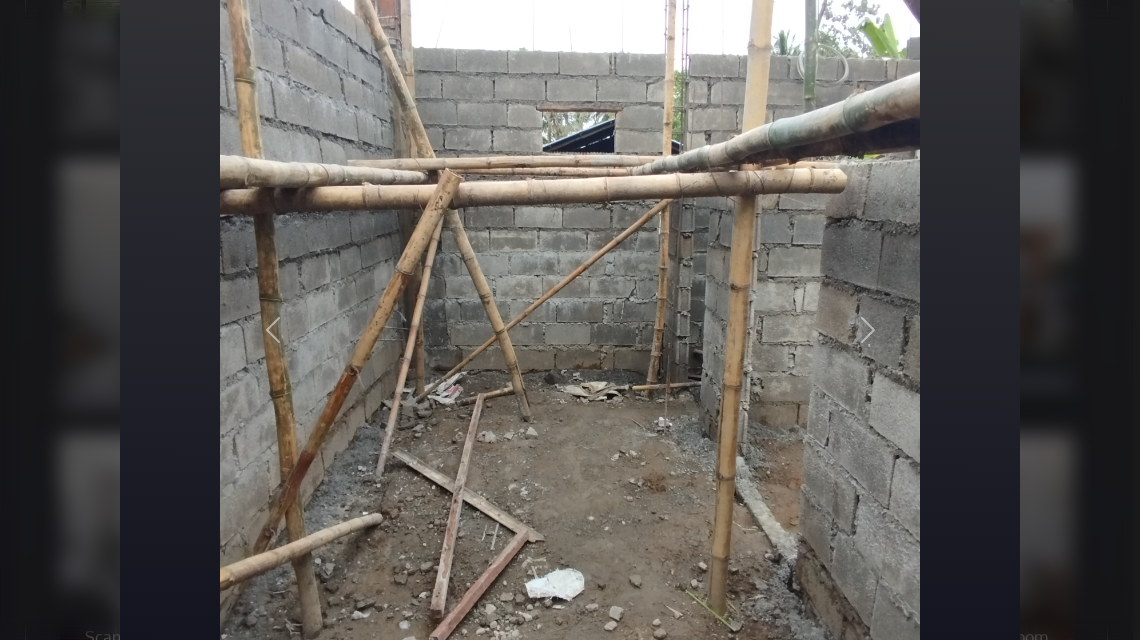 click on "Minimalist Living room
Rendered image
Original image
Previous
Next
Share
Download" at bounding box center (570, 320) 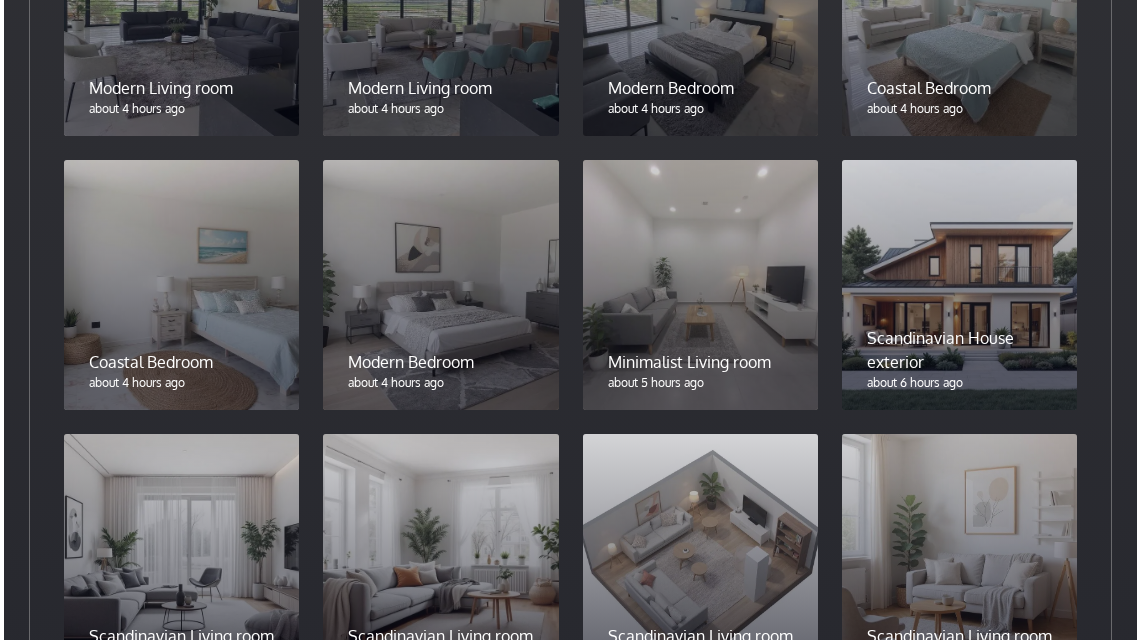 scroll, scrollTop: 1785, scrollLeft: 0, axis: vertical 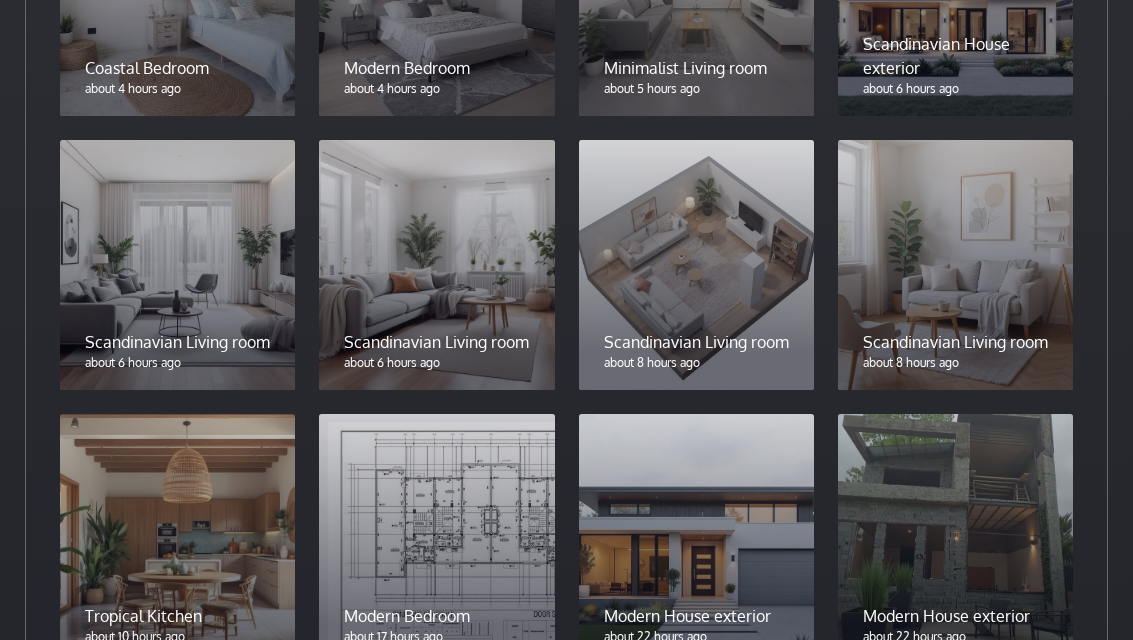 click at bounding box center (696, 265) 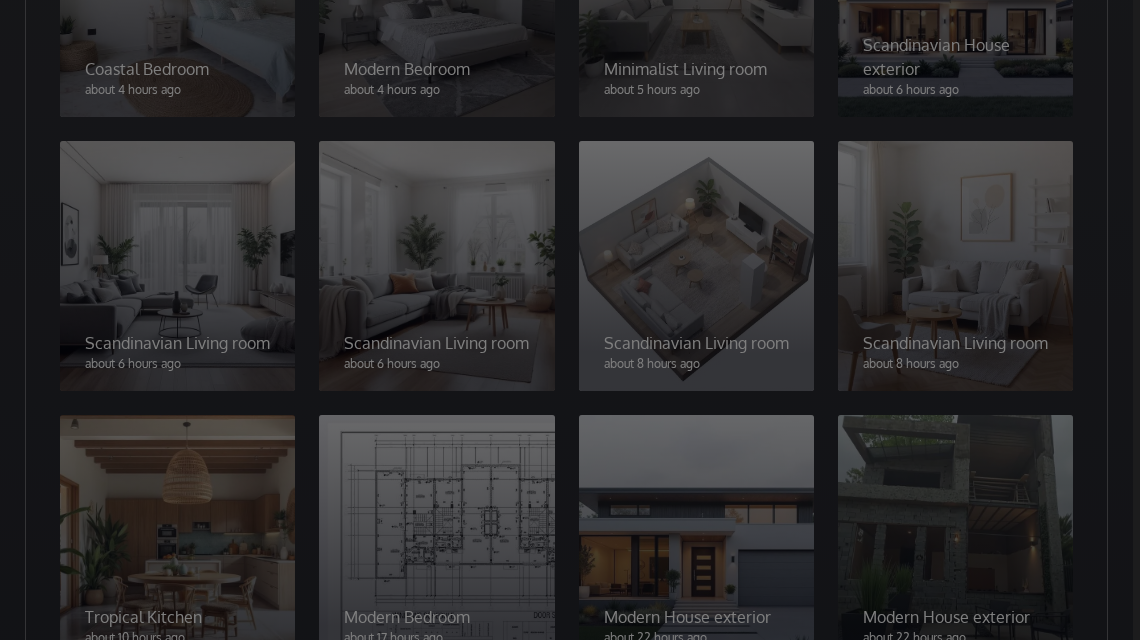 scroll, scrollTop: 0, scrollLeft: 0, axis: both 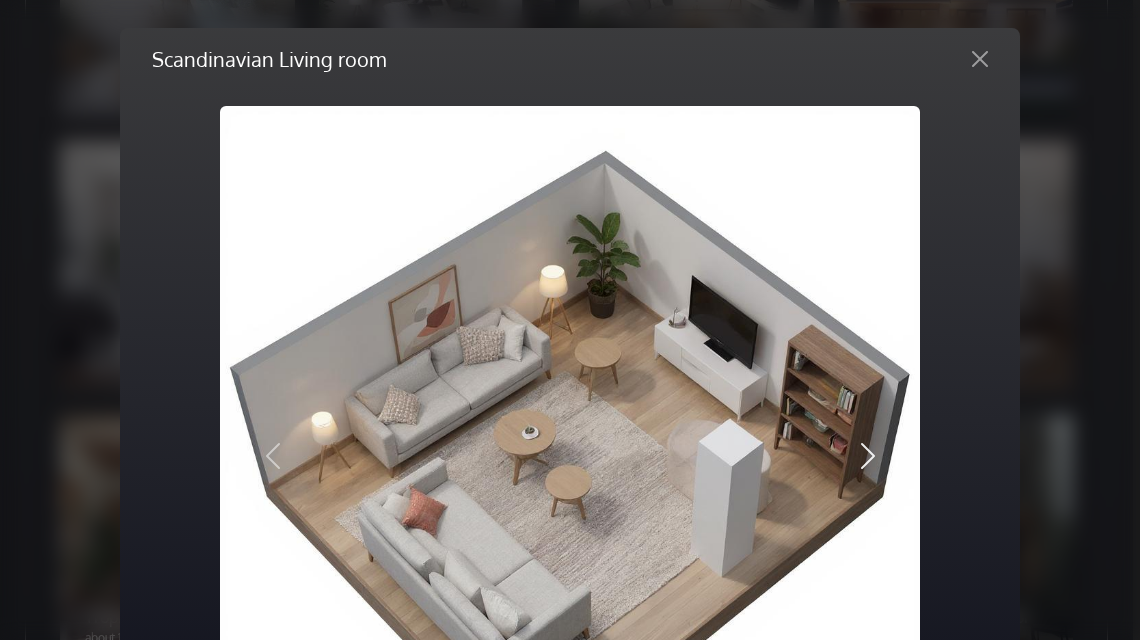 click at bounding box center [868, 456] 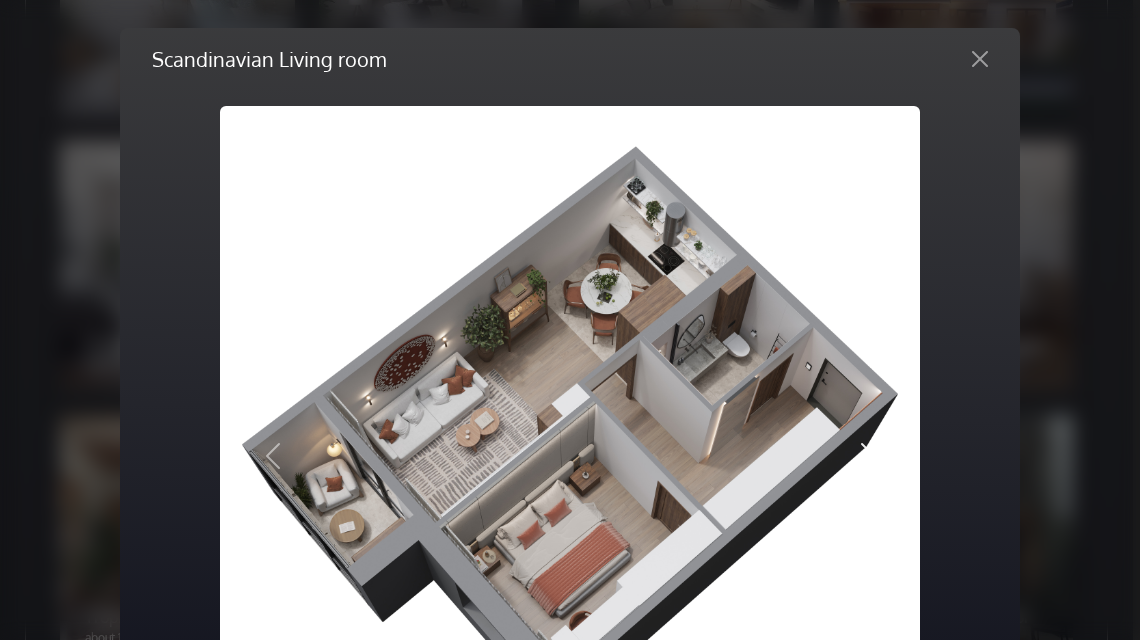 click at bounding box center [868, 456] 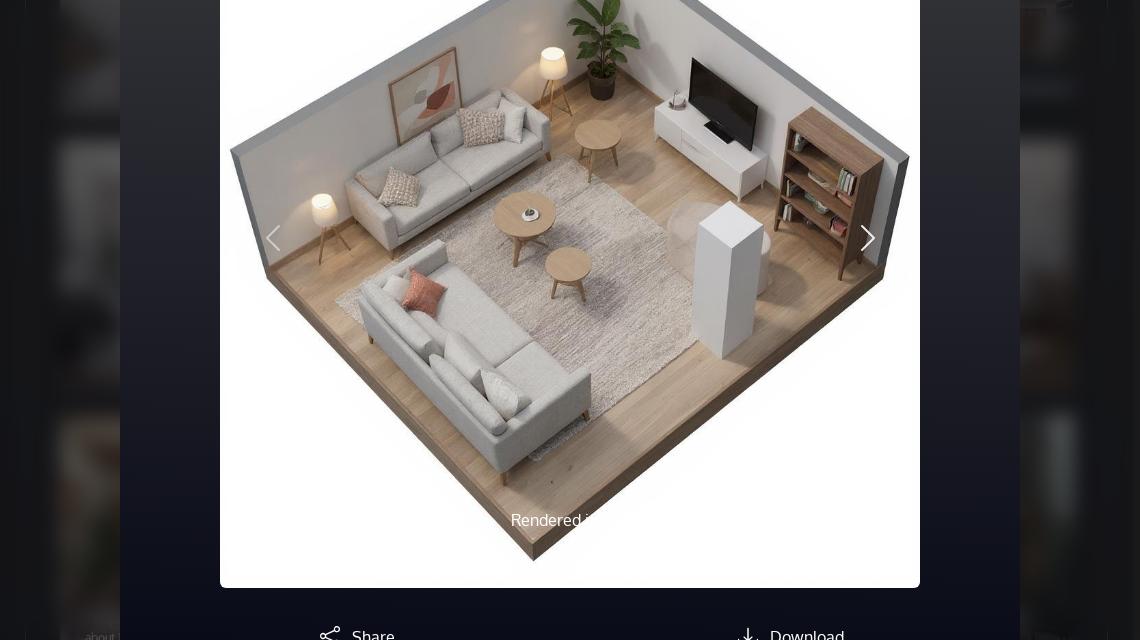 scroll, scrollTop: 237, scrollLeft: 0, axis: vertical 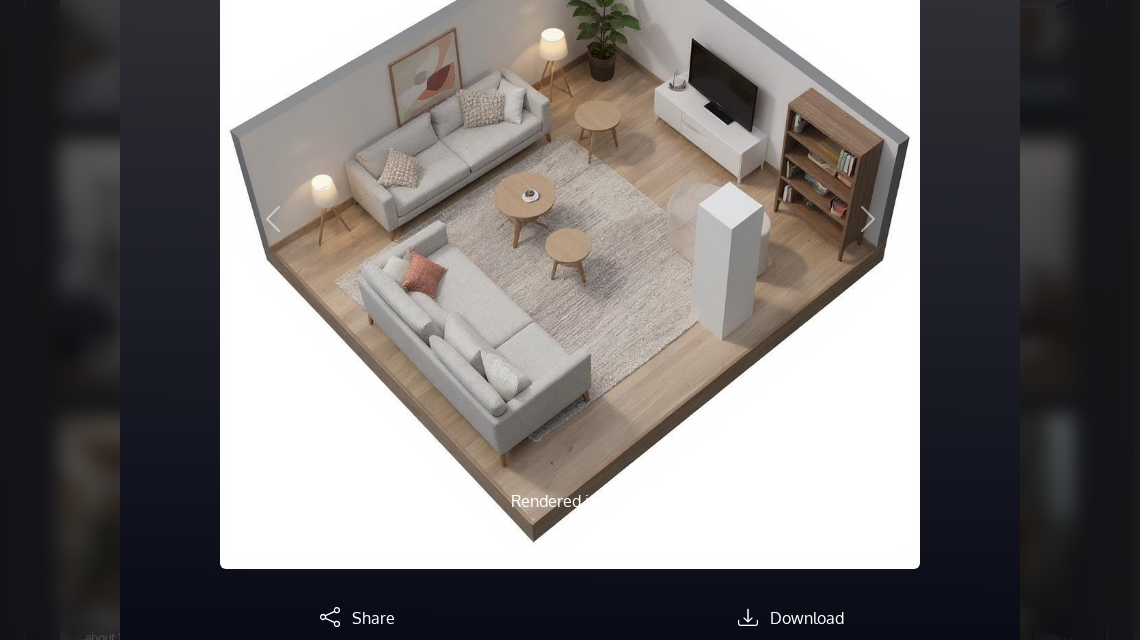 click on "Scandinavian Living room
Rendered image
Original image
Previous
Next
Share
Download" at bounding box center [570, 320] 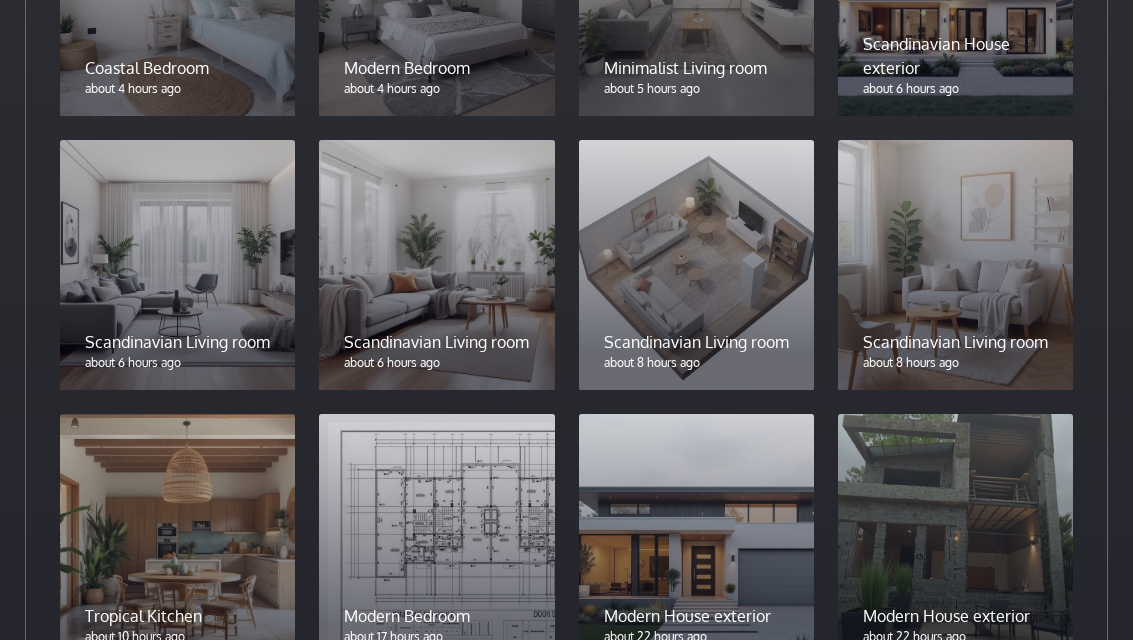 click at bounding box center (436, 265) 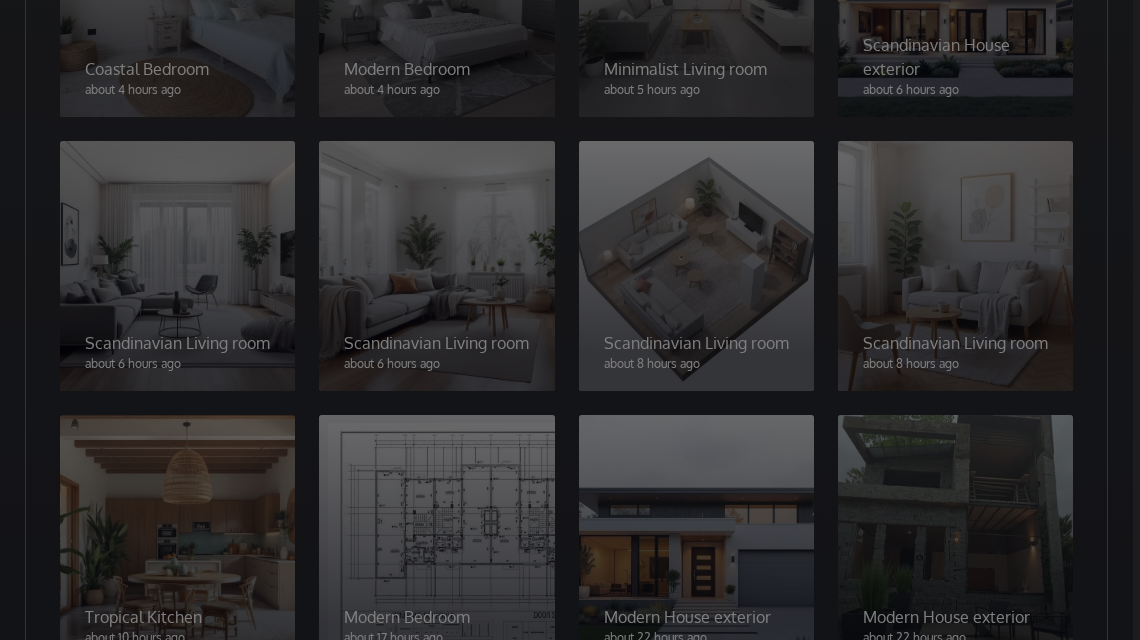 scroll, scrollTop: 0, scrollLeft: 0, axis: both 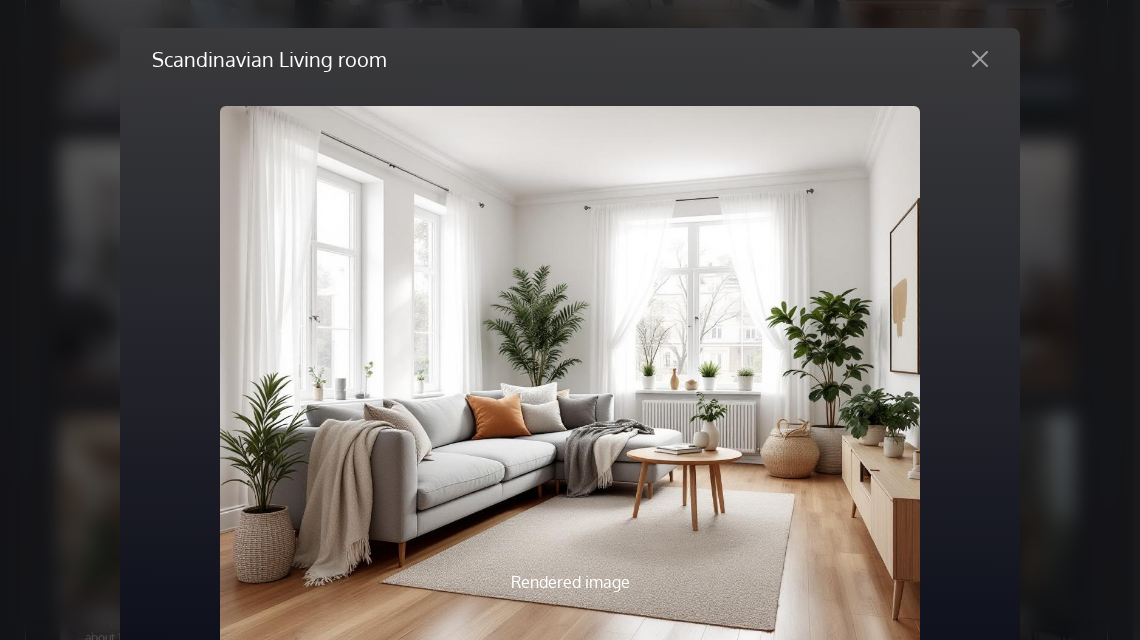 click on "Scandinavian Living room
Rendered image
Original image
Previous
Next
Share
Download" at bounding box center [570, 386] 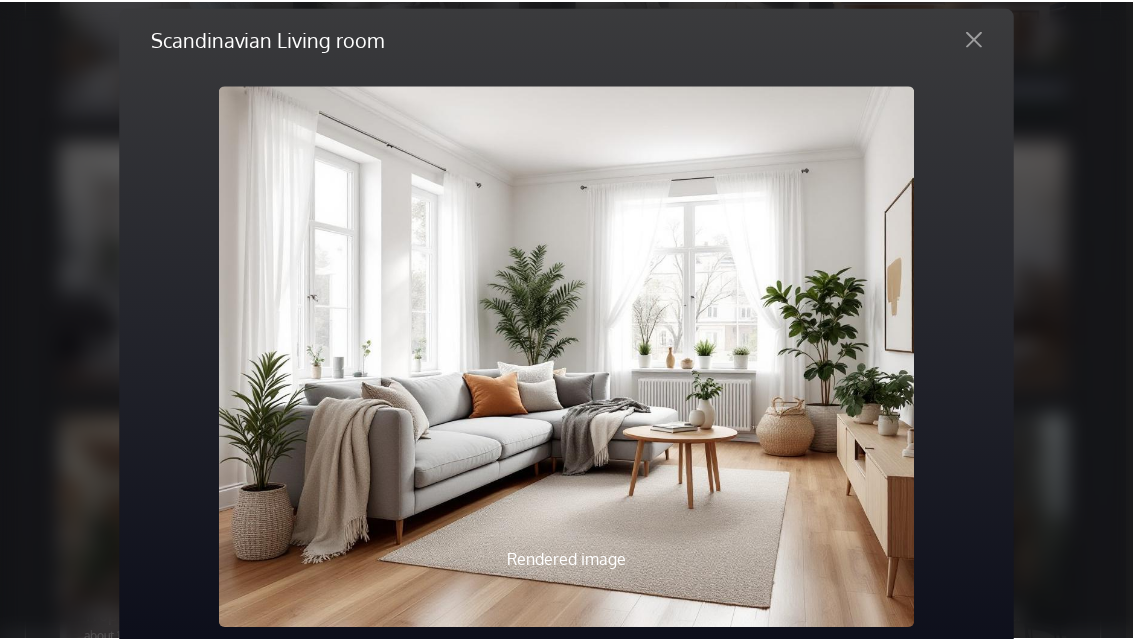 scroll, scrollTop: 0, scrollLeft: 0, axis: both 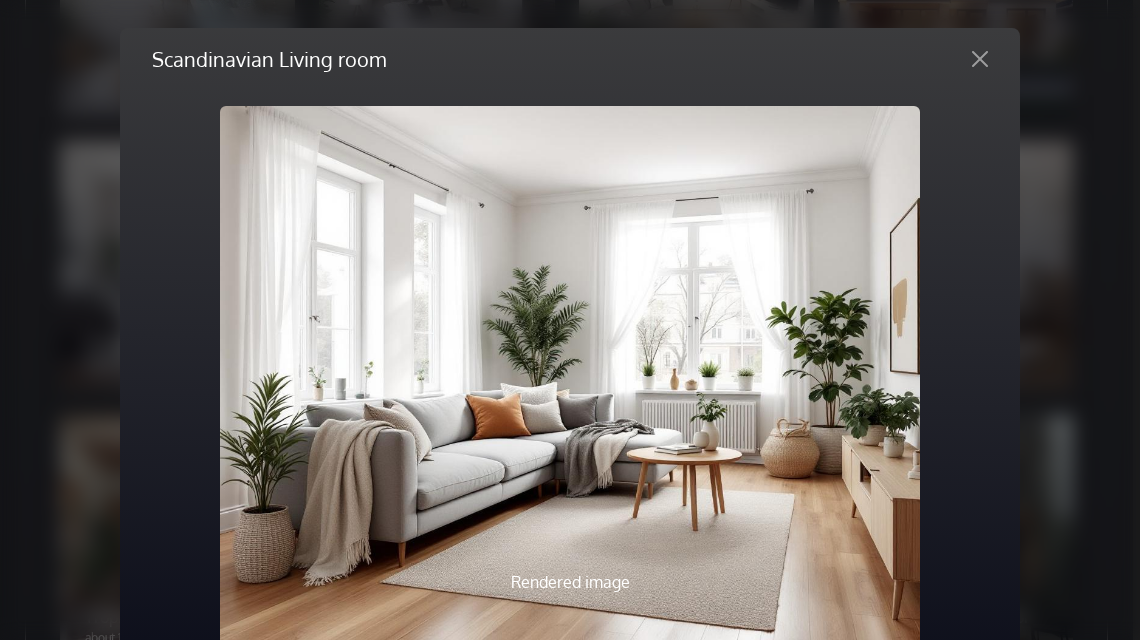 click on "Scandinavian Living room
Rendered image
Original image
Previous
Next
Share
Download" at bounding box center (570, 320) 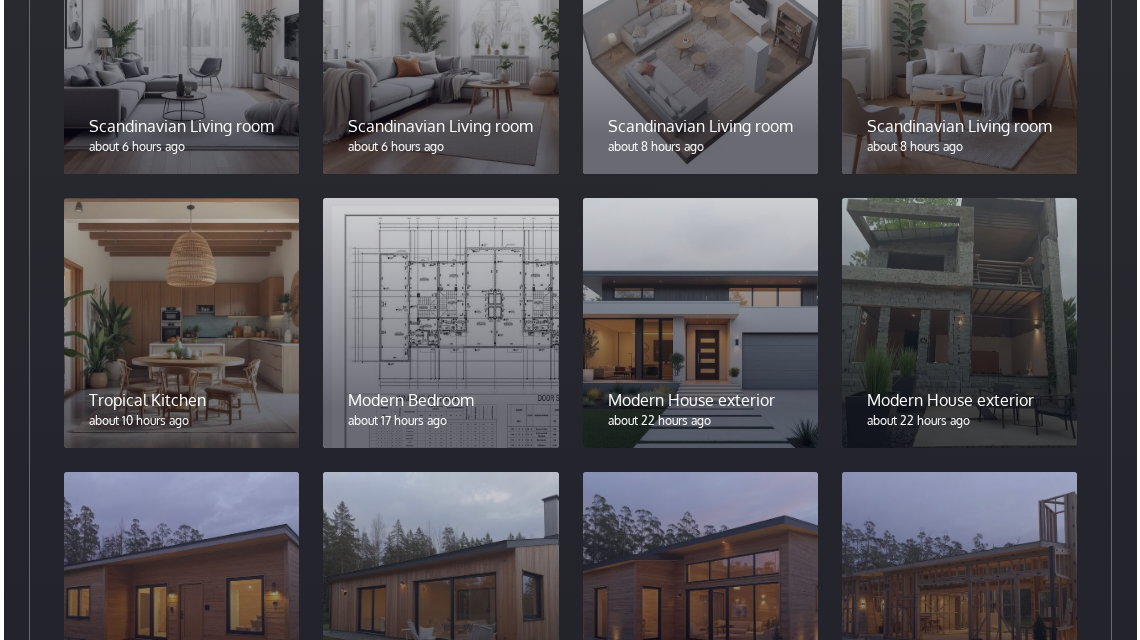 scroll, scrollTop: 1998, scrollLeft: 0, axis: vertical 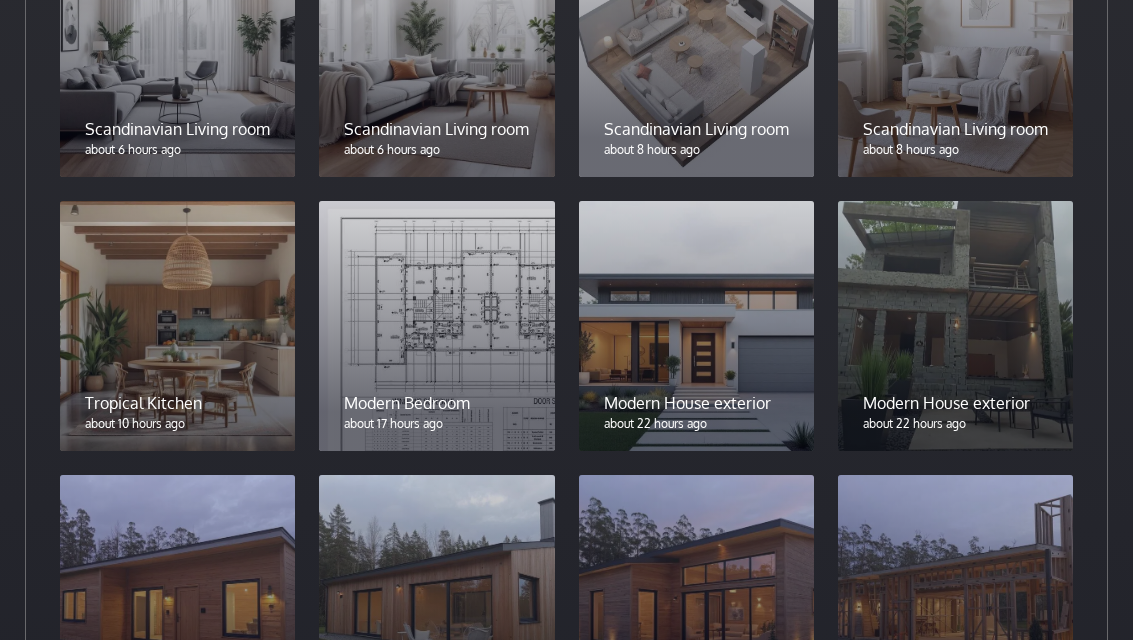 click at bounding box center [177, 326] 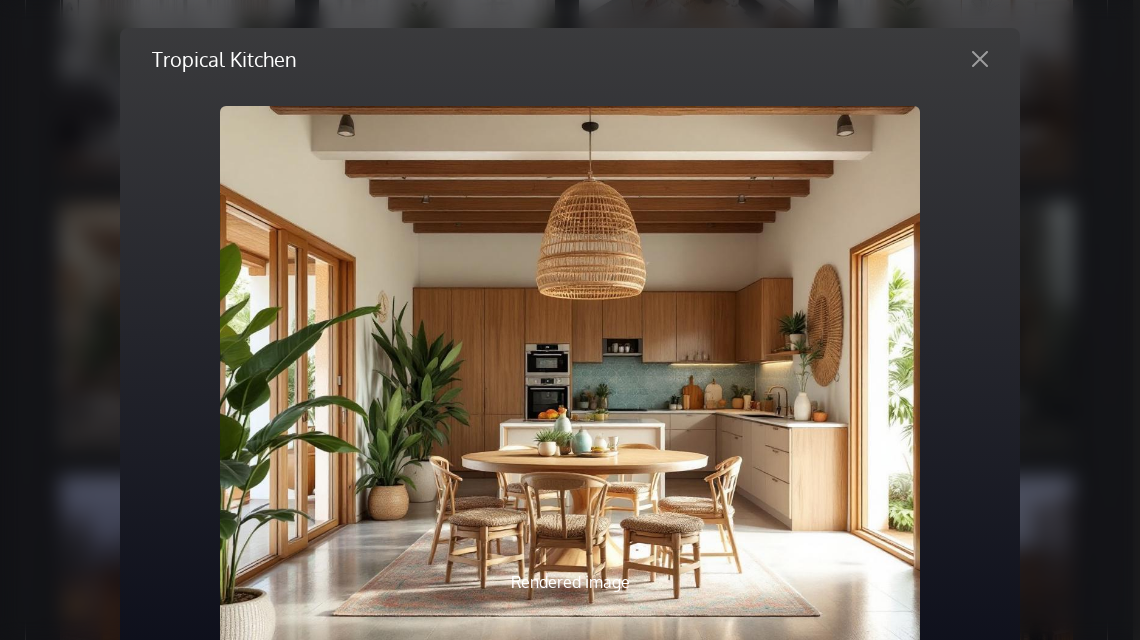 click on "Tropical Kitchen
Rendered image
Original image
Previous
Next
Share
Download" at bounding box center (570, 386) 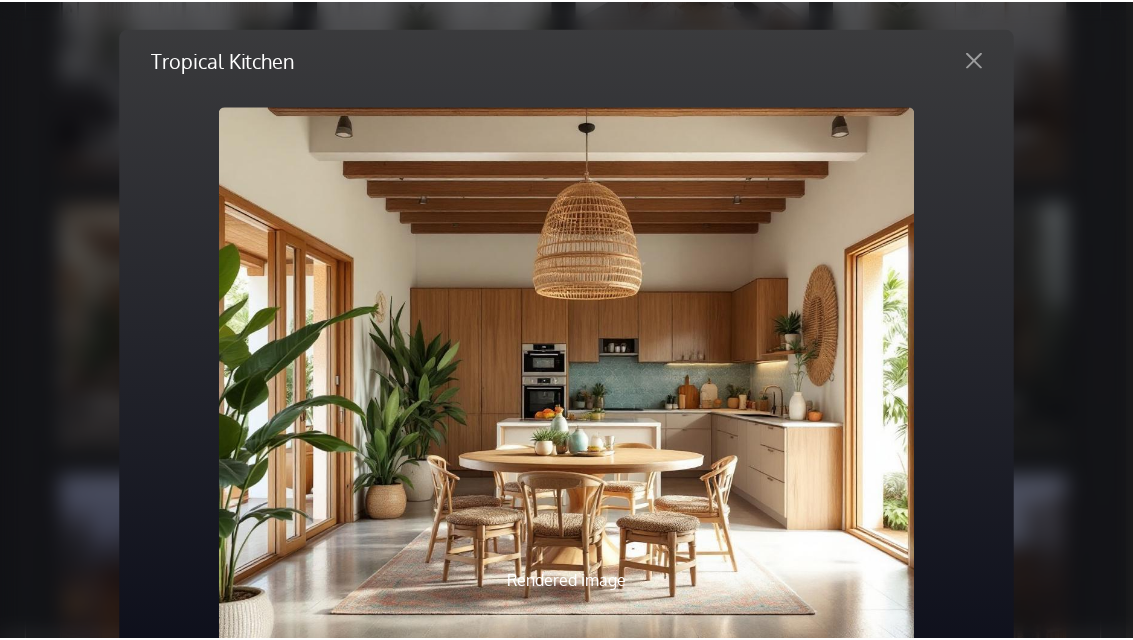 scroll, scrollTop: 132, scrollLeft: 0, axis: vertical 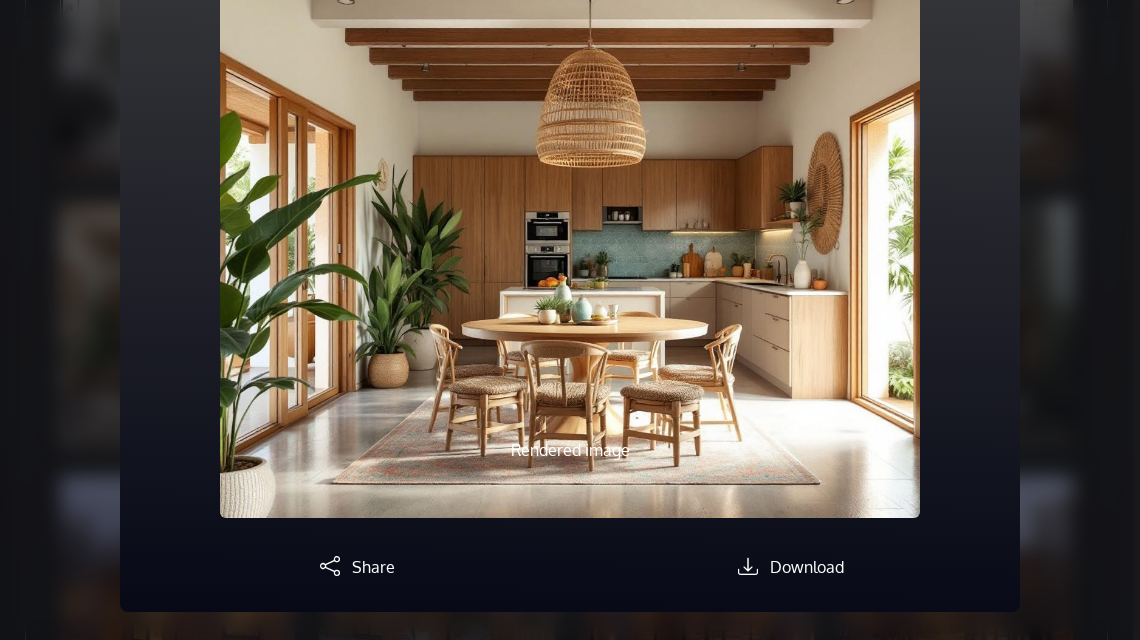 click on "Tropical Kitchen
Rendered image
Original image
Previous
Next
Share
Download" at bounding box center (570, 320) 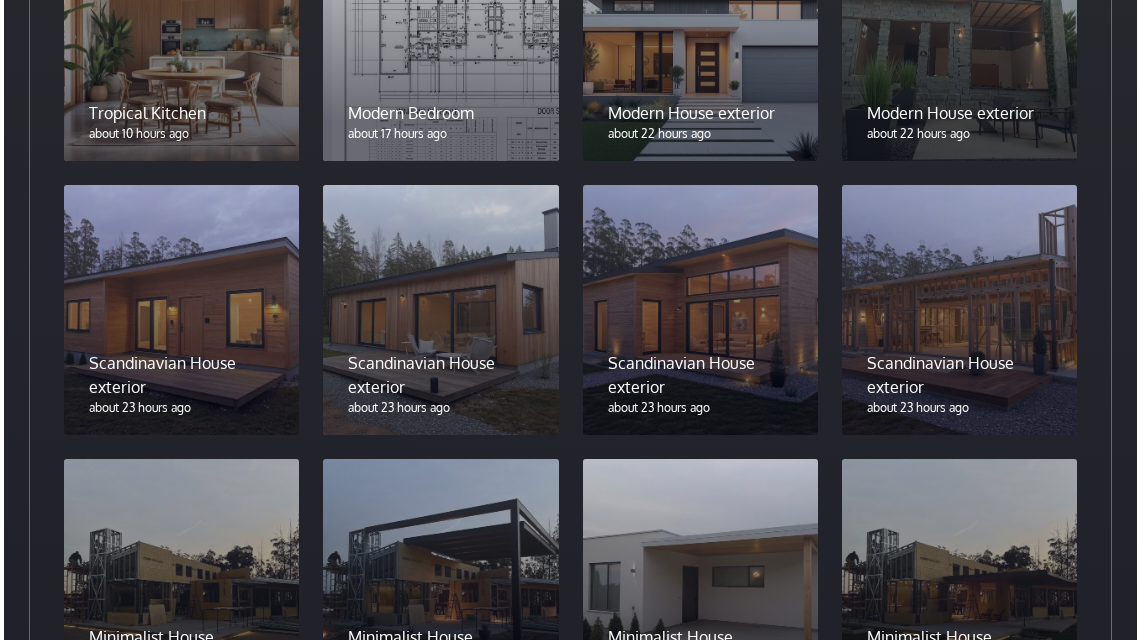 scroll, scrollTop: 2725, scrollLeft: 0, axis: vertical 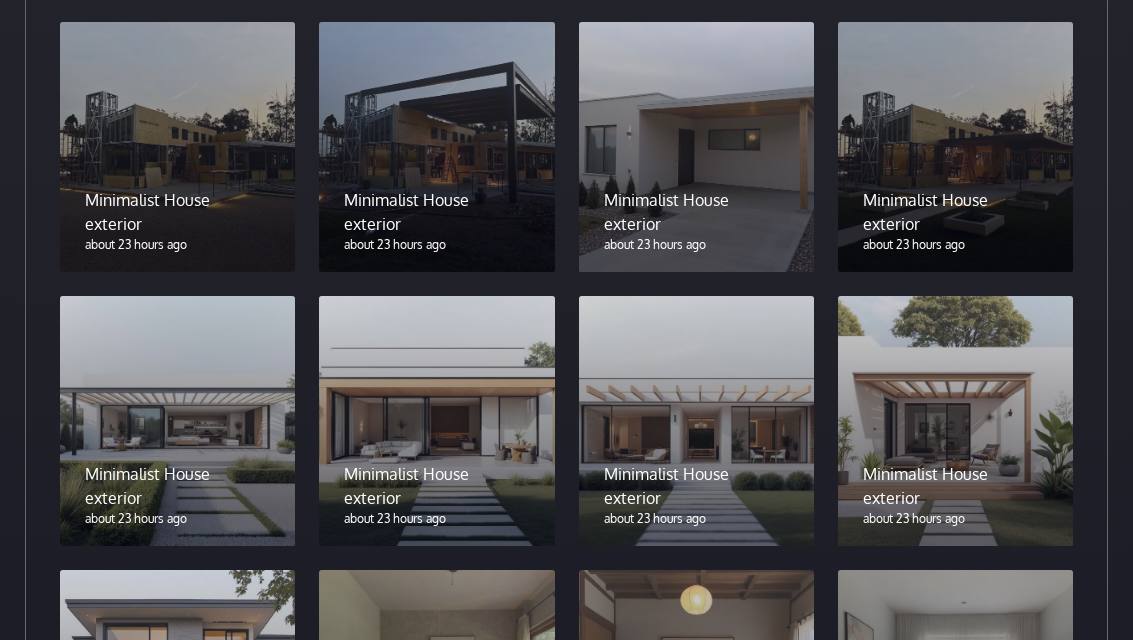 click at bounding box center (696, 147) 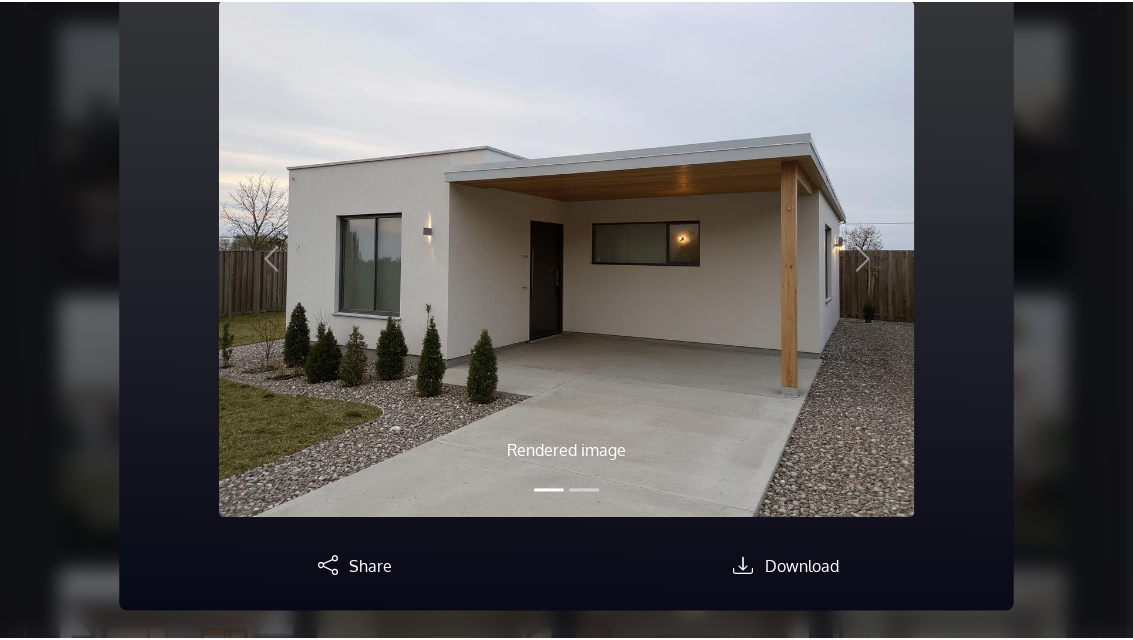 scroll, scrollTop: 0, scrollLeft: 0, axis: both 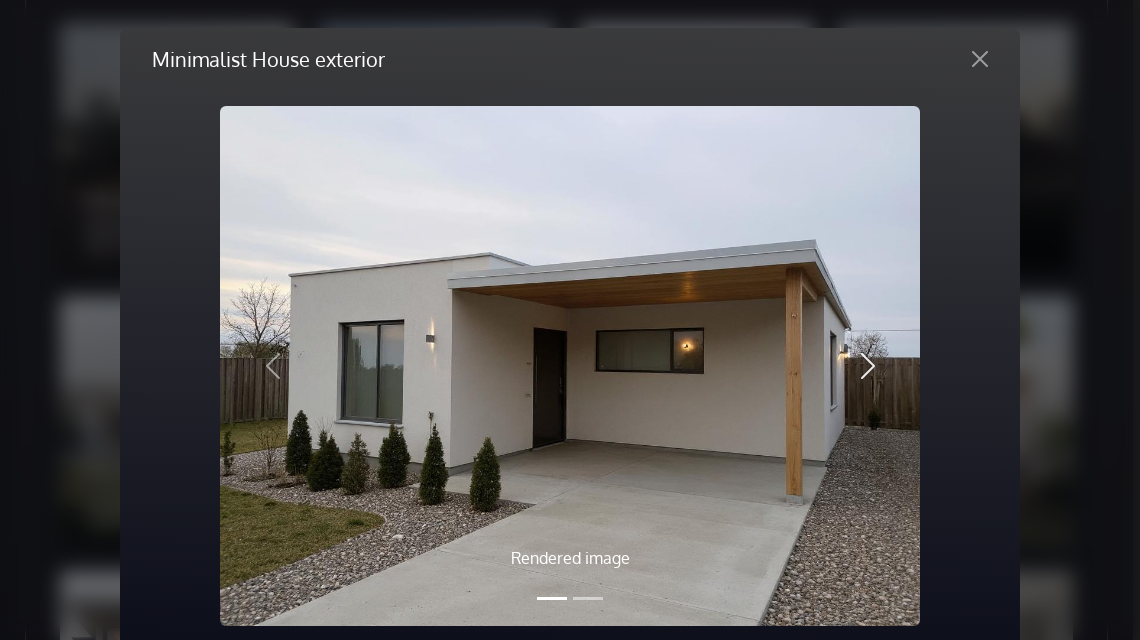 click at bounding box center (868, 366) 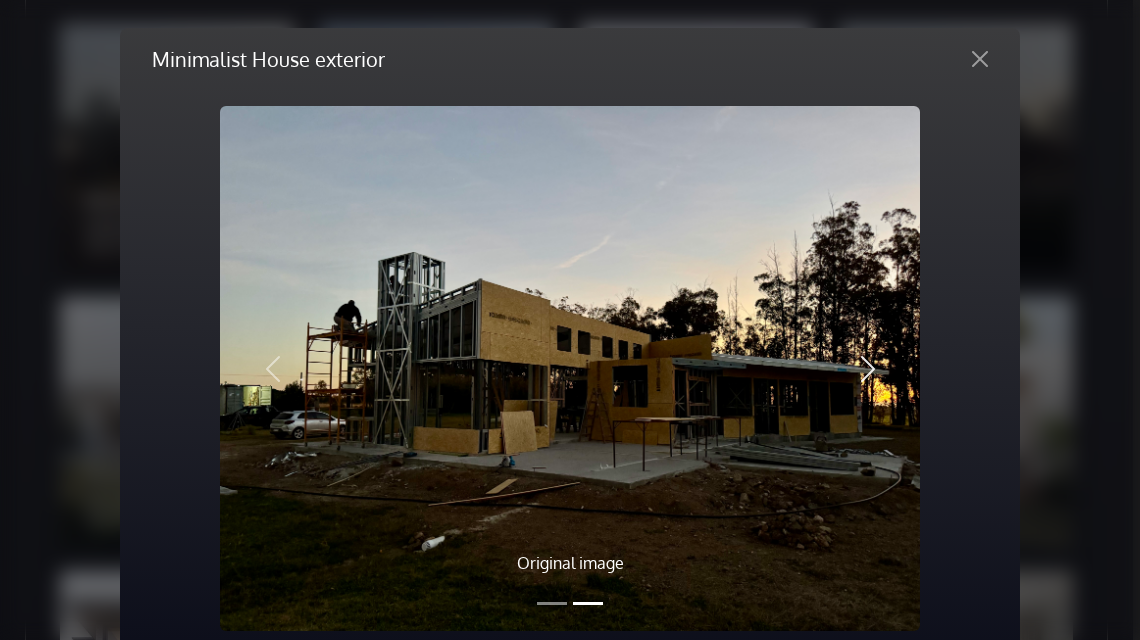click at bounding box center [868, 369] 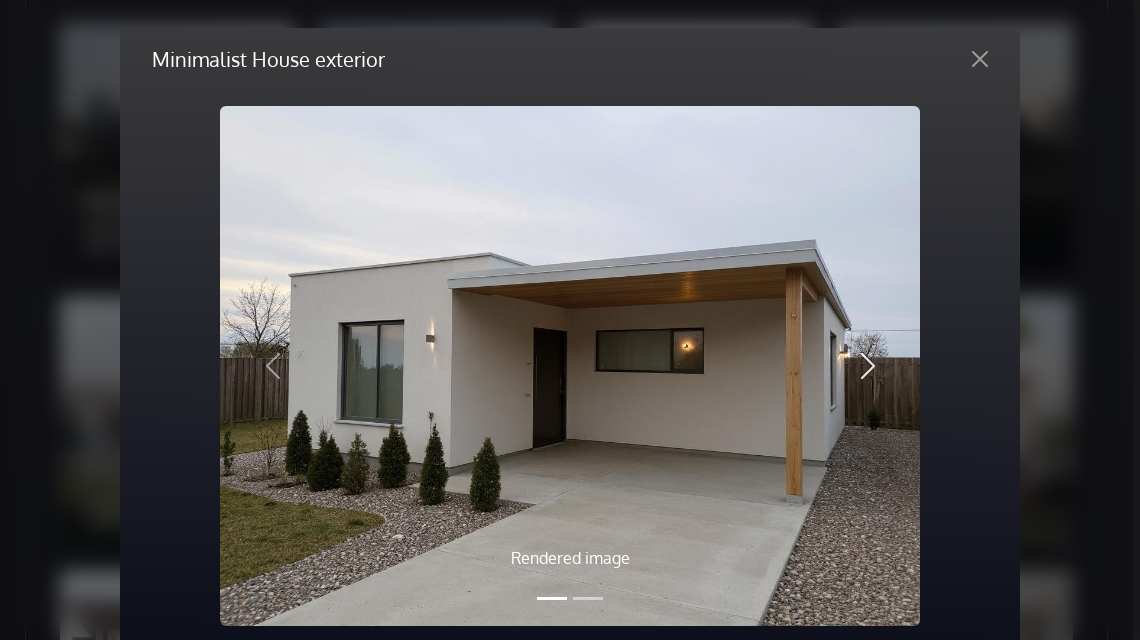 click at bounding box center (868, 366) 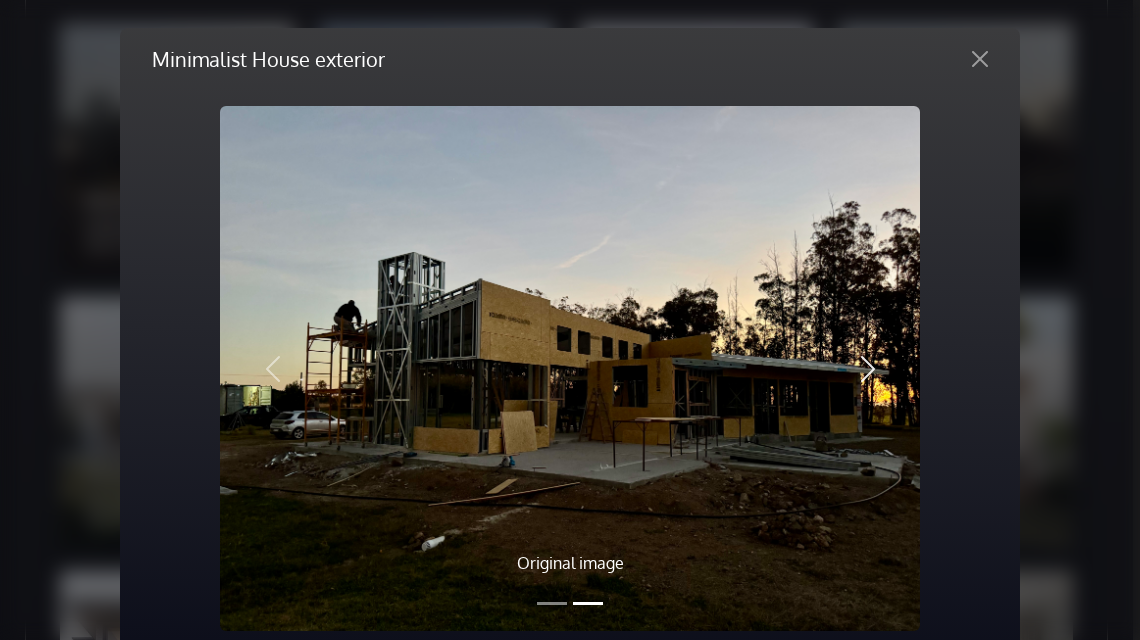 click at bounding box center (868, 369) 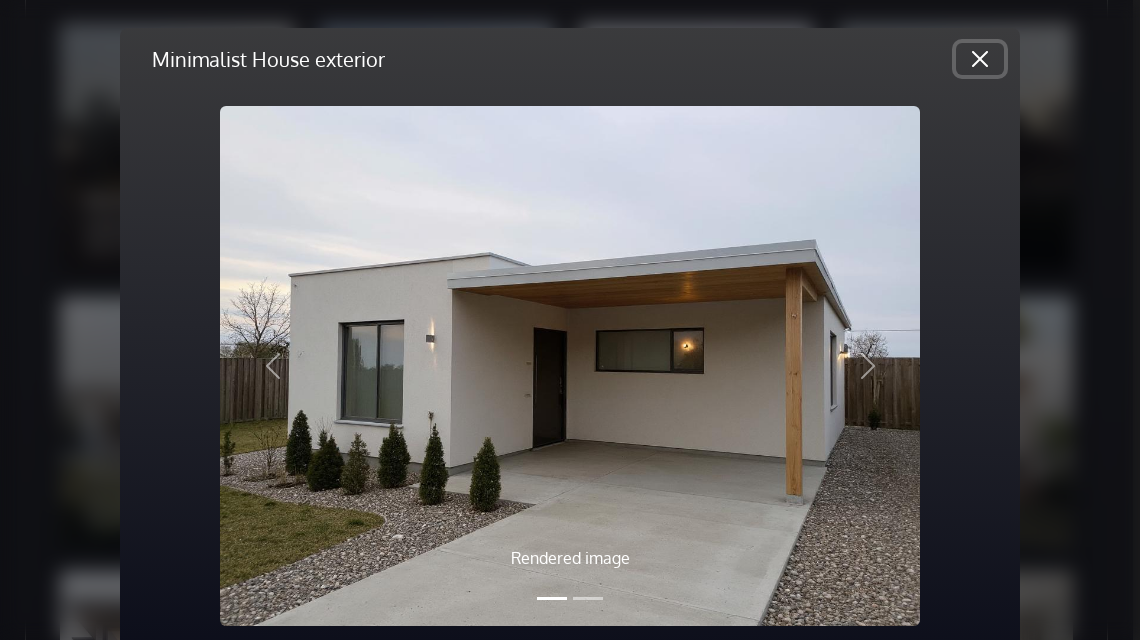 click at bounding box center (980, 59) 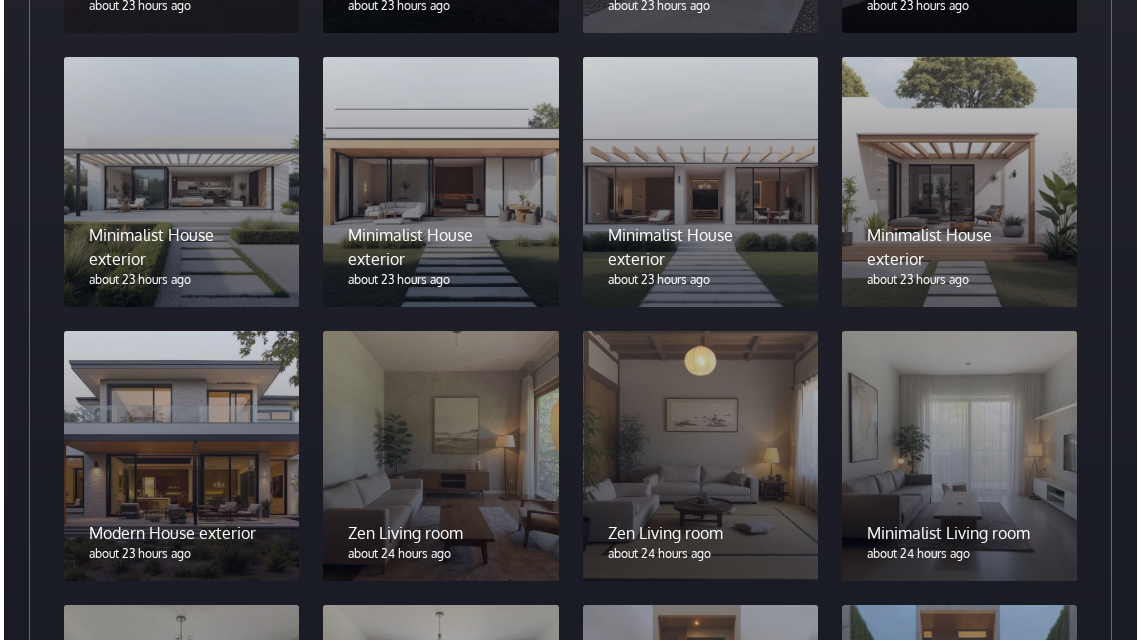 scroll, scrollTop: 2976, scrollLeft: 0, axis: vertical 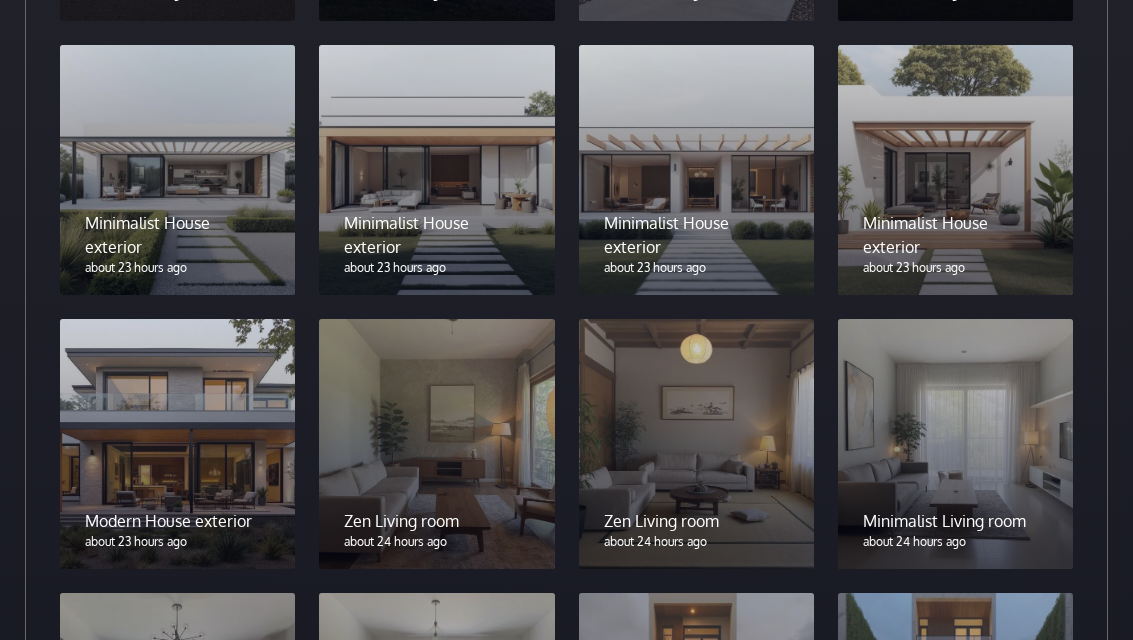click at bounding box center [436, 444] 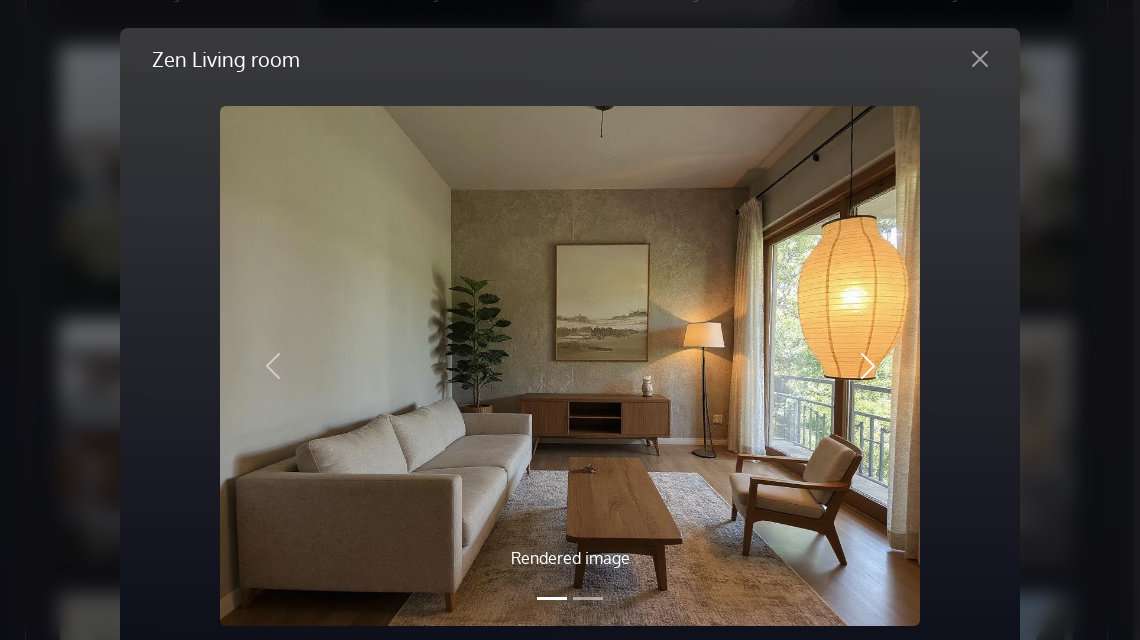 click at bounding box center (868, 366) 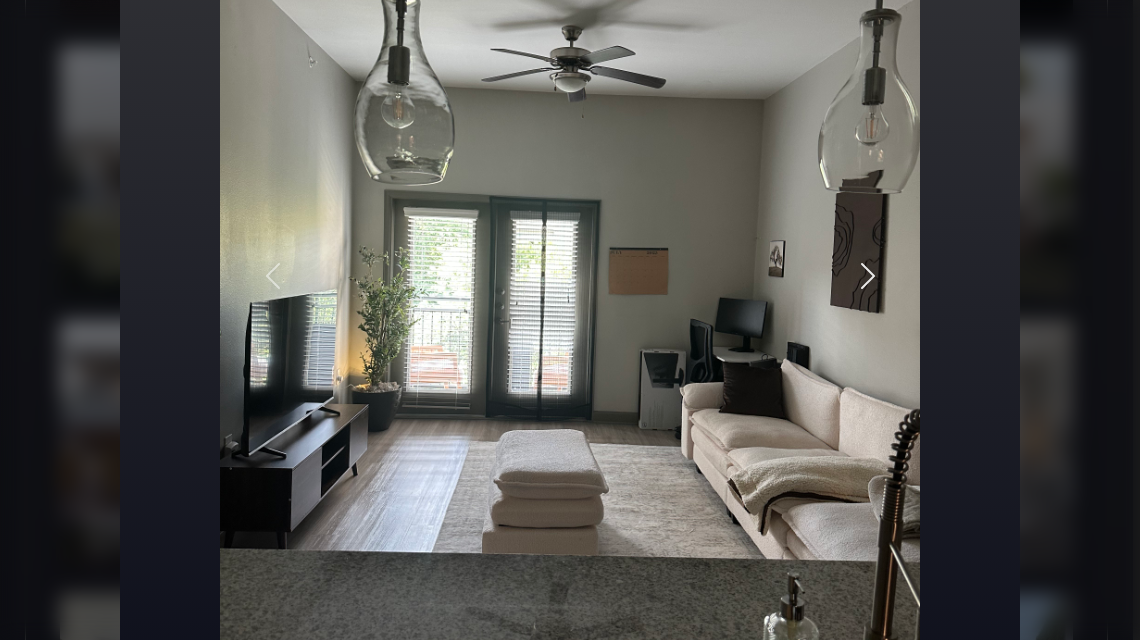 scroll, scrollTop: 300, scrollLeft: 0, axis: vertical 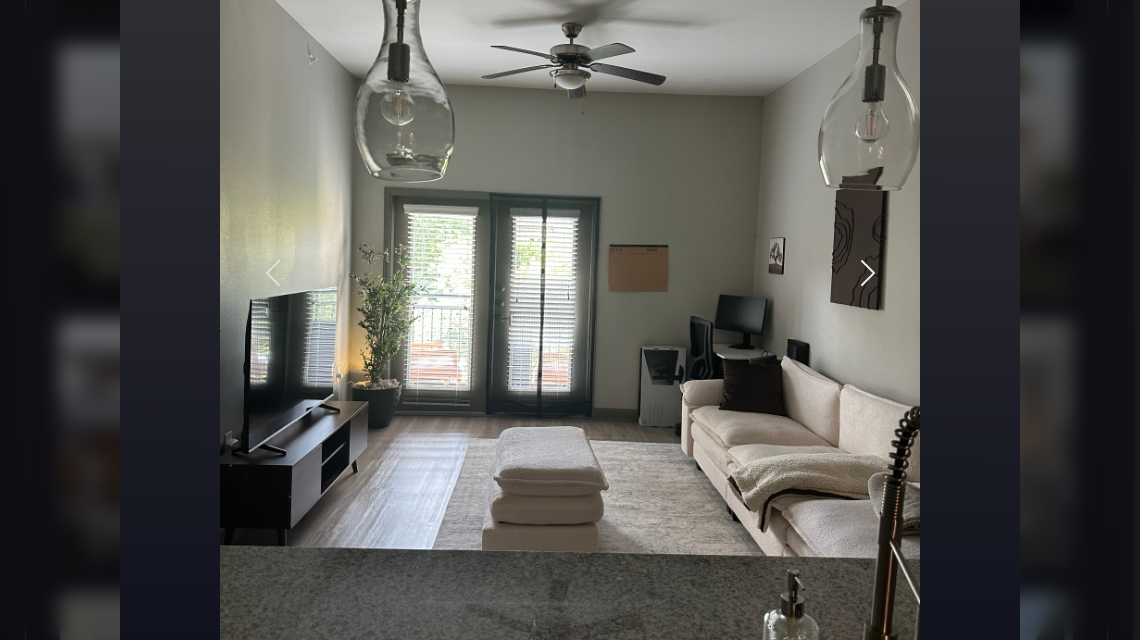 click at bounding box center (868, 273) 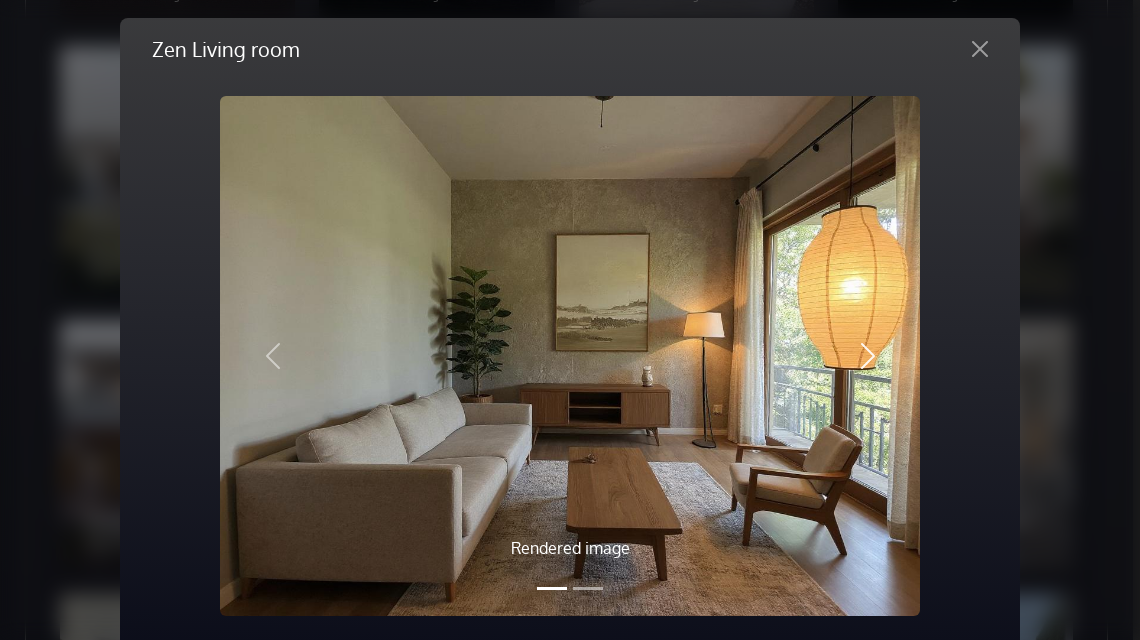 scroll, scrollTop: 0, scrollLeft: 0, axis: both 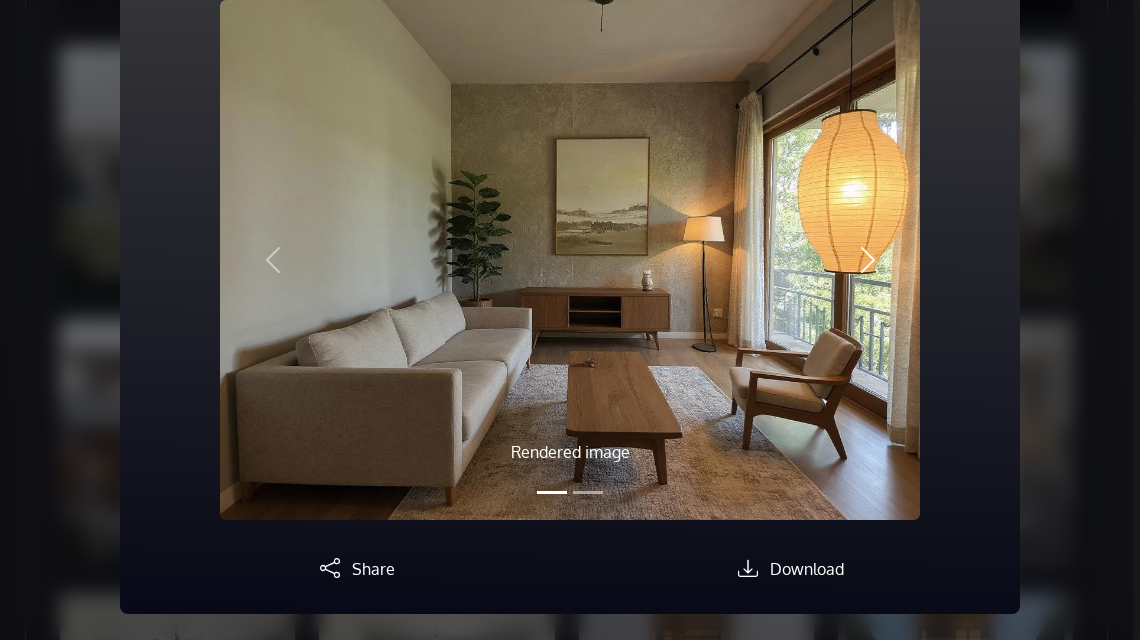 click at bounding box center [868, 260] 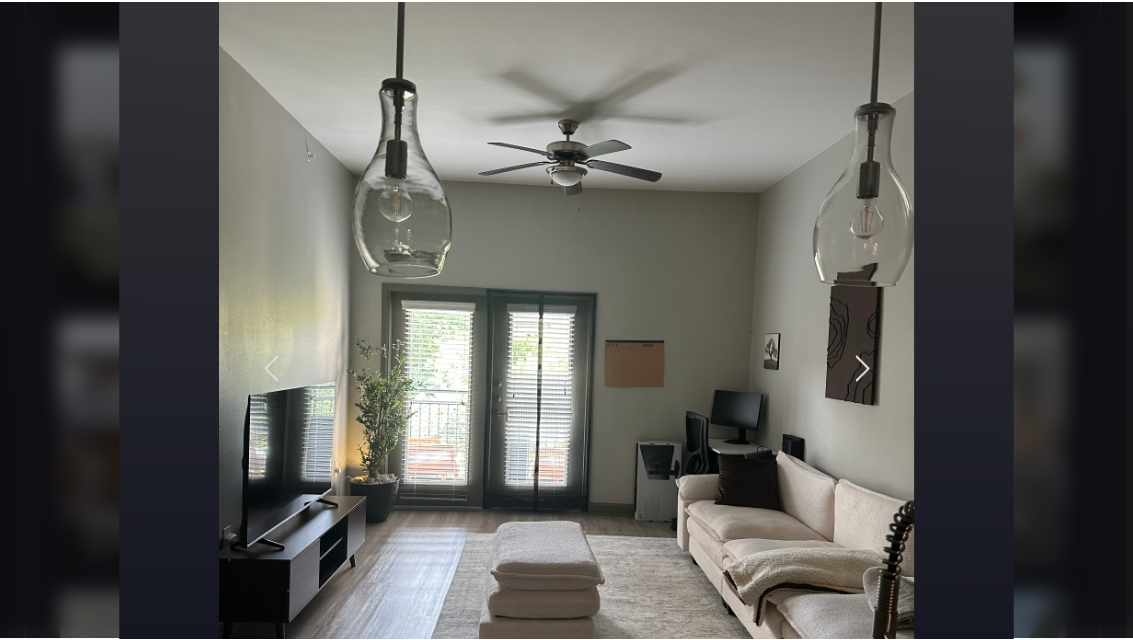 scroll, scrollTop: 164, scrollLeft: 0, axis: vertical 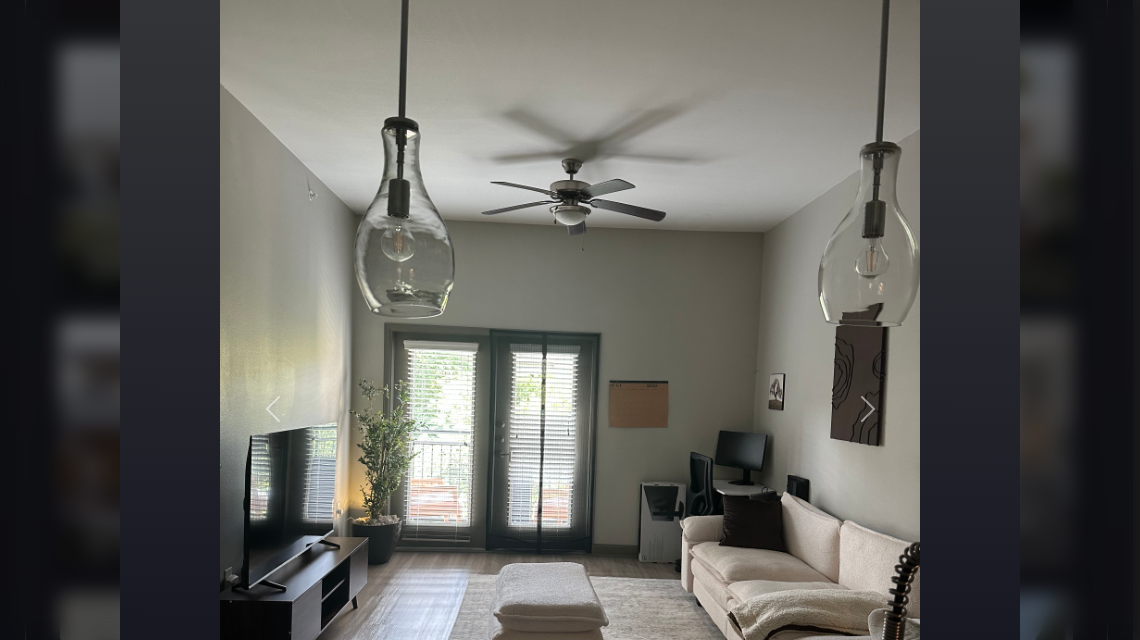 click on "Zen Living room
Rendered image
Original image
Previous
Next
Share
Download" at bounding box center (570, 320) 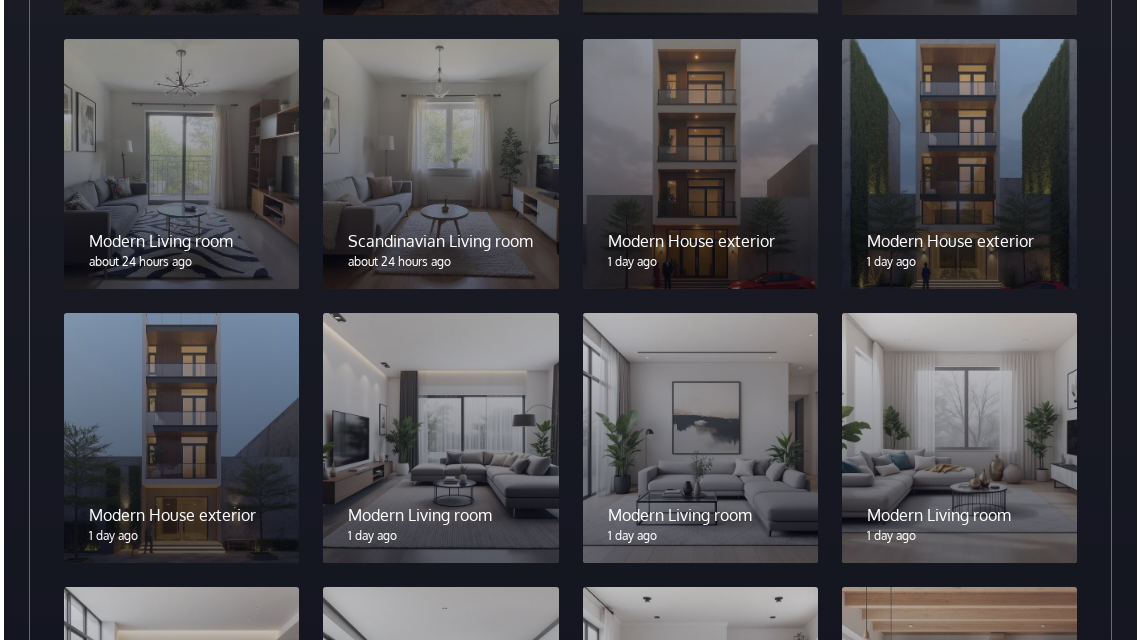 scroll, scrollTop: 3586, scrollLeft: 0, axis: vertical 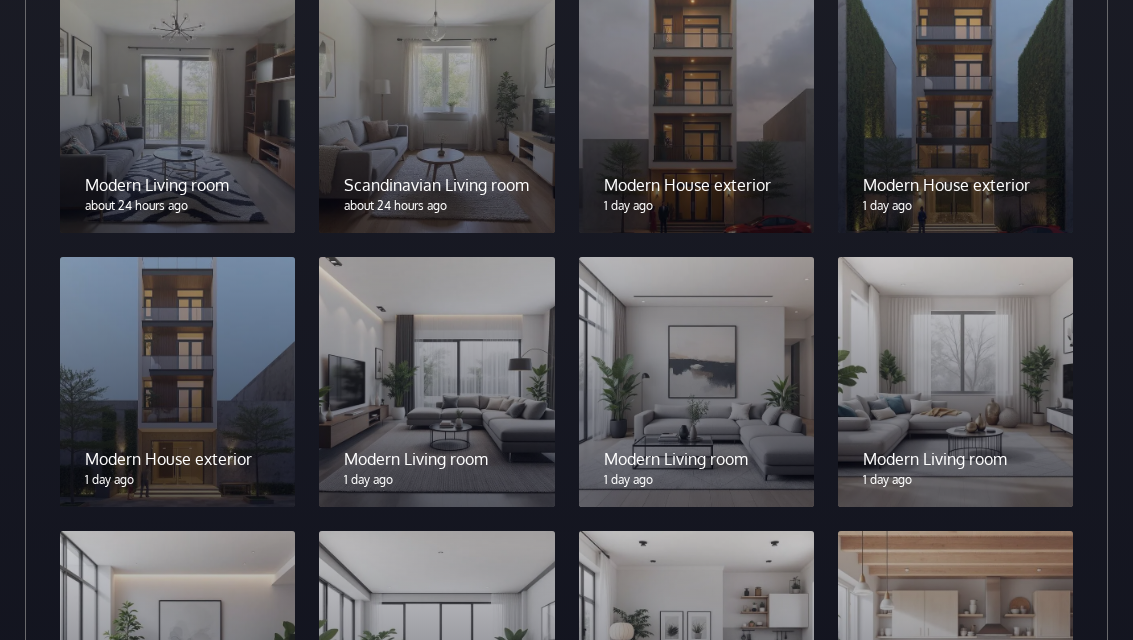 click at bounding box center (436, 382) 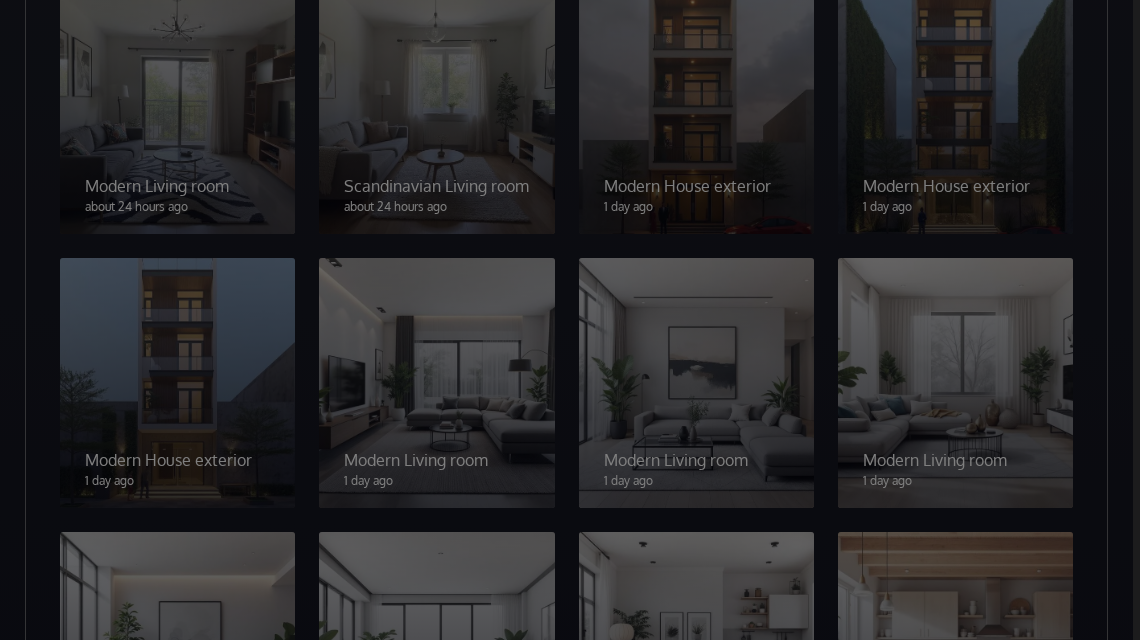 scroll, scrollTop: 0, scrollLeft: 0, axis: both 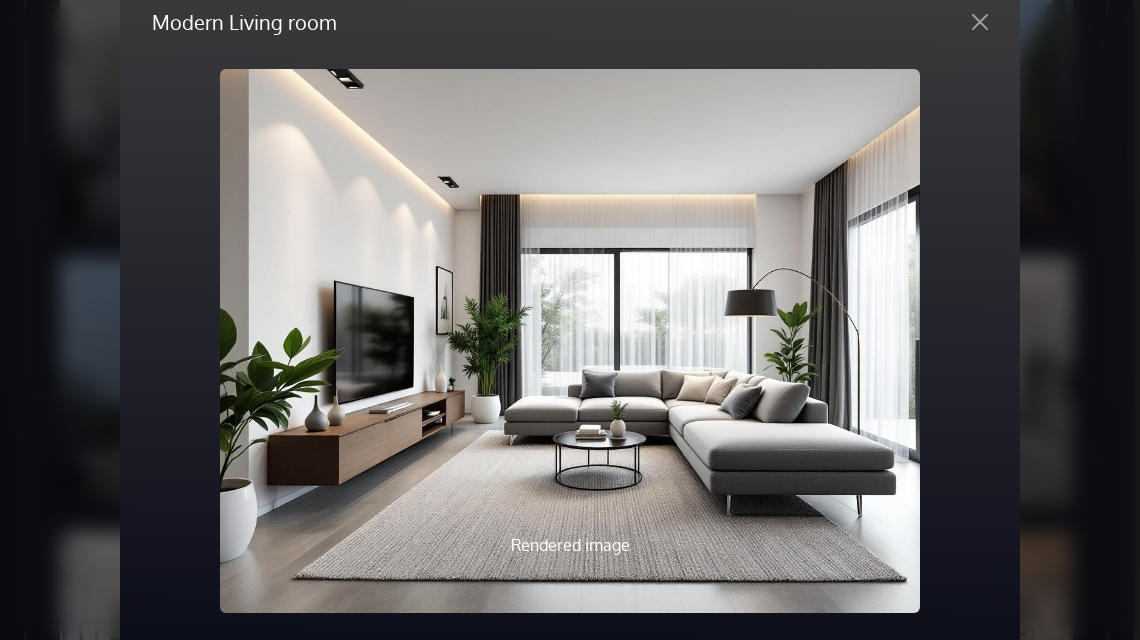 click on "Modern Living room
Rendered image
Original image
Previous
Next
Share
Download" at bounding box center [570, 320] 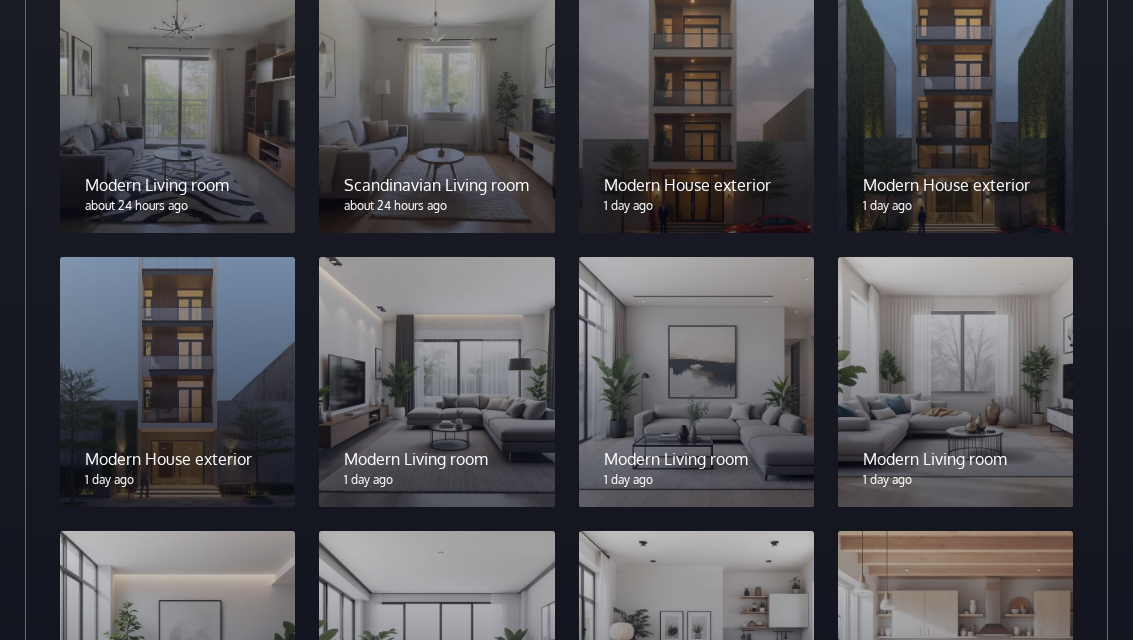 click at bounding box center [955, 382] 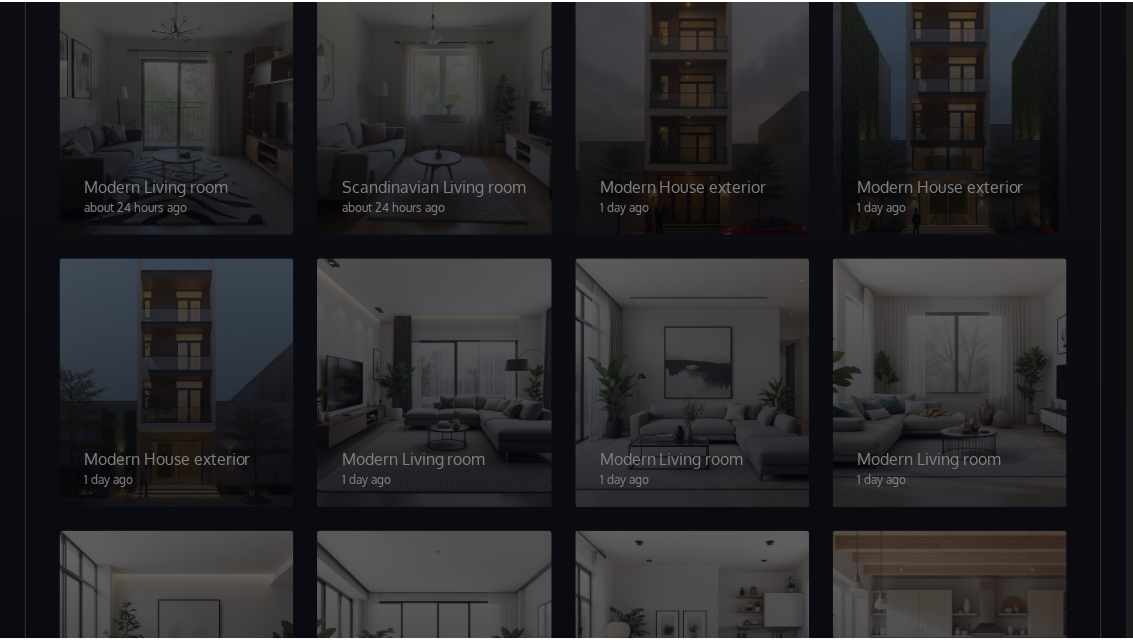 scroll, scrollTop: 0, scrollLeft: 0, axis: both 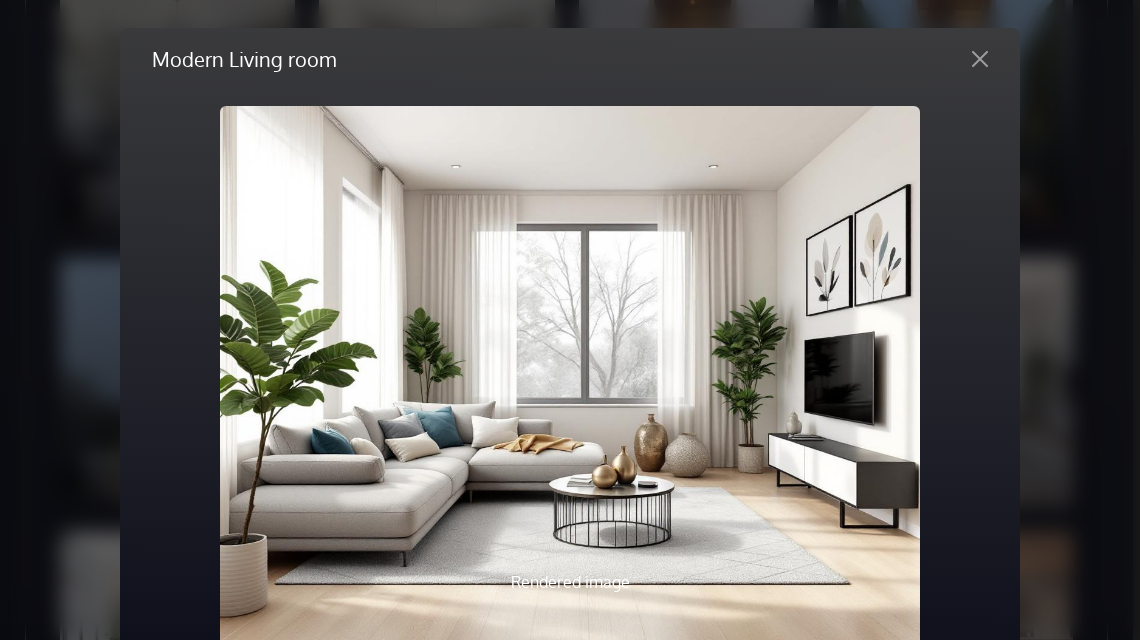 click on "Modern Living room
Rendered image
Original image
Previous
Next
Share
Download" at bounding box center [570, 320] 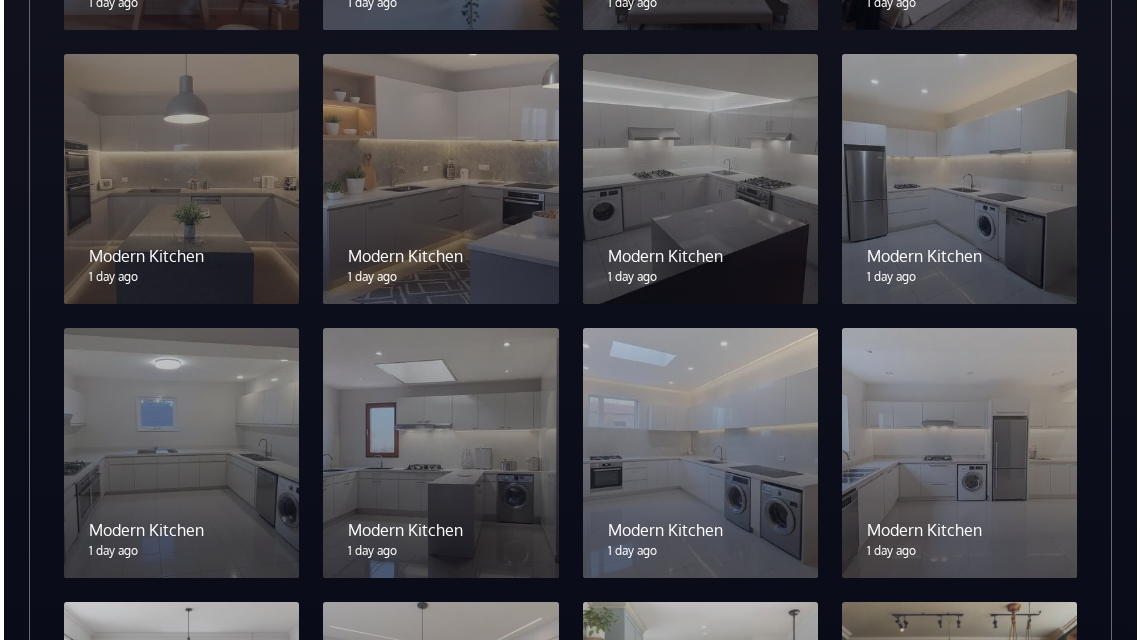 scroll, scrollTop: 4704, scrollLeft: 0, axis: vertical 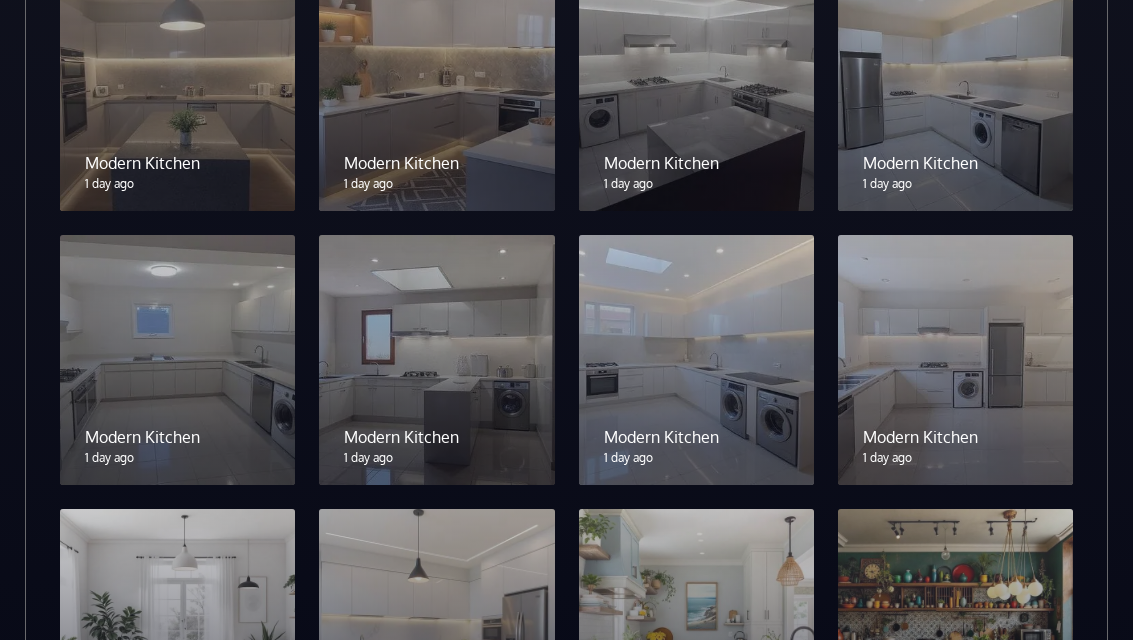 click at bounding box center [696, 360] 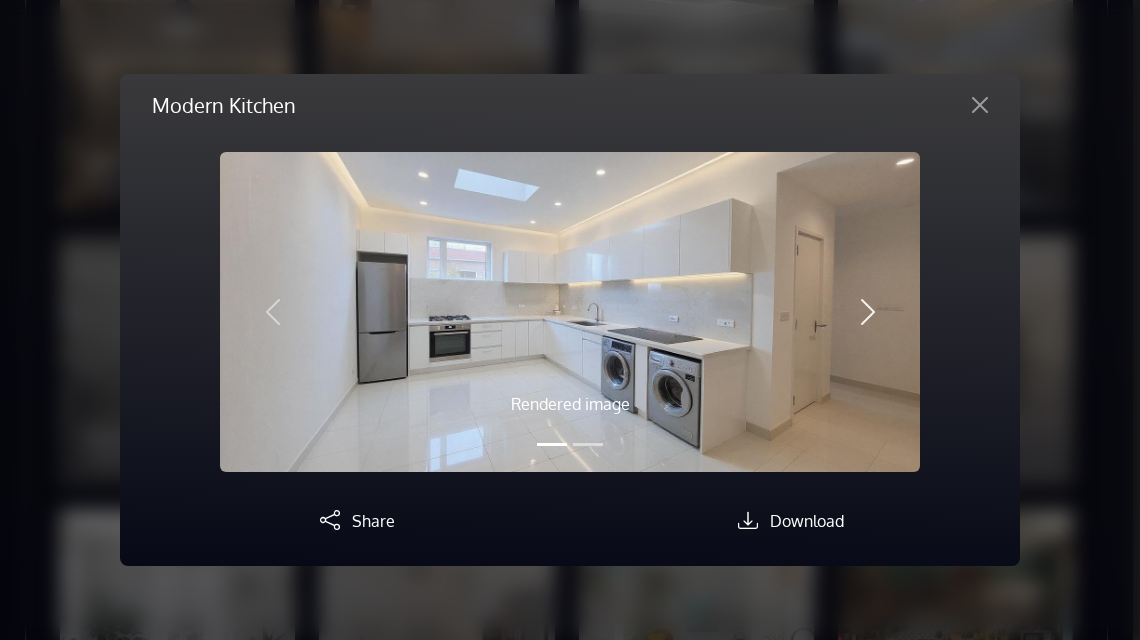 click at bounding box center (868, 312) 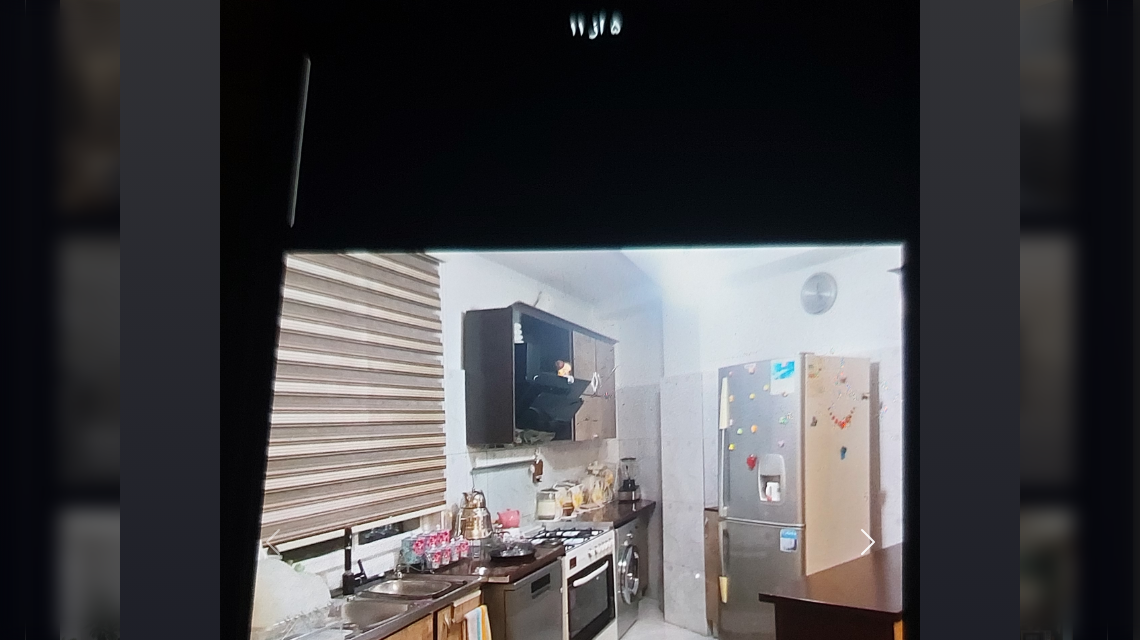 scroll, scrollTop: 505, scrollLeft: 0, axis: vertical 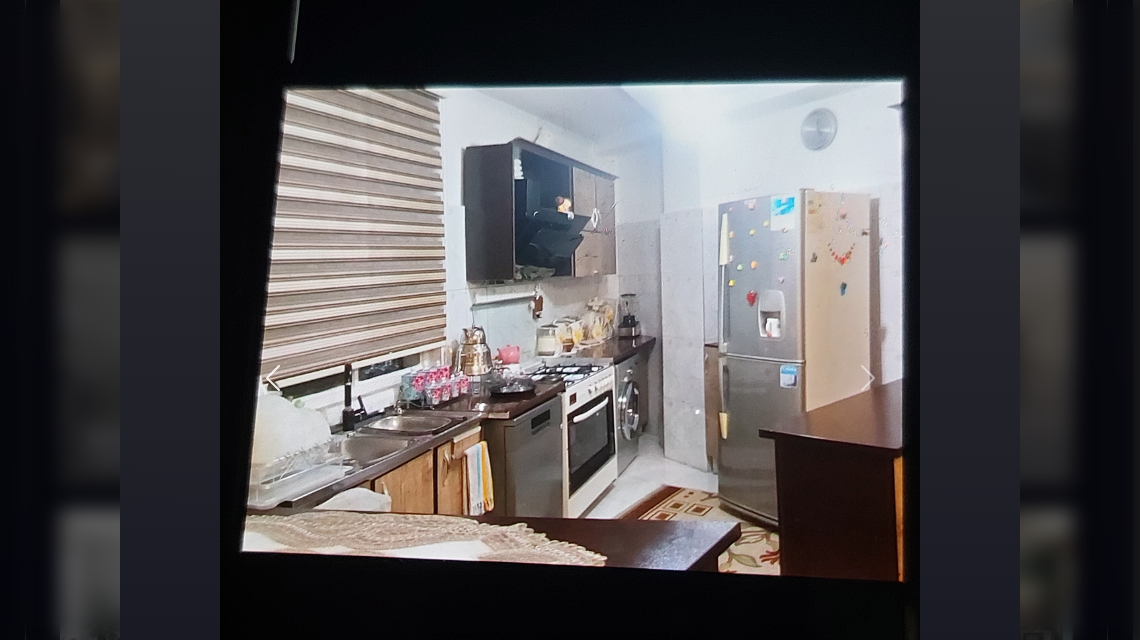 click at bounding box center [273, 378] 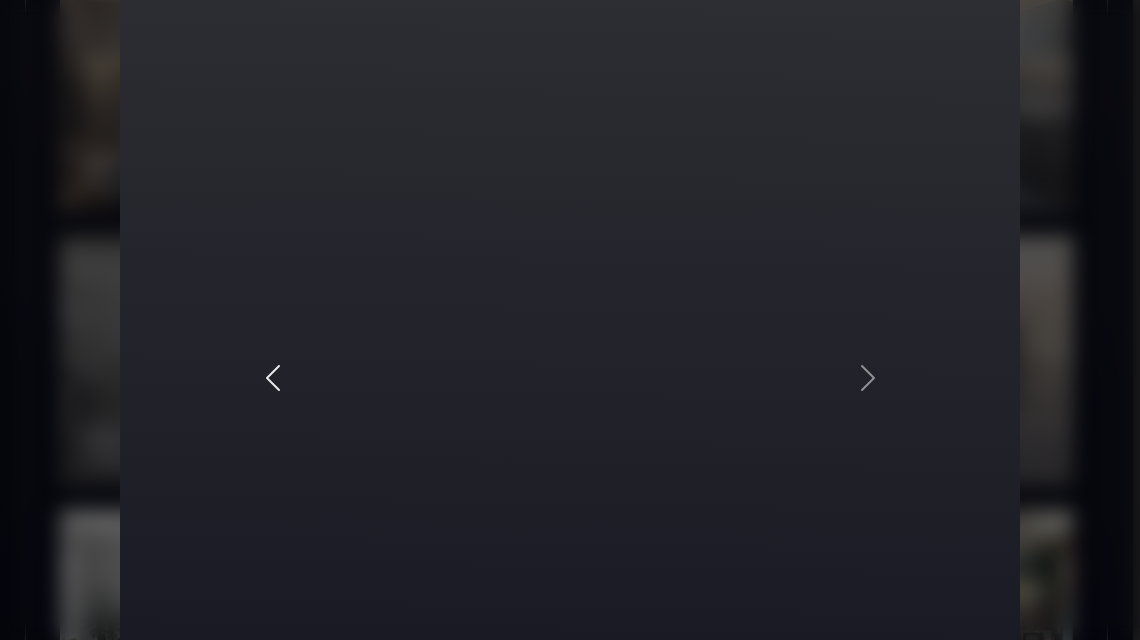 scroll, scrollTop: 0, scrollLeft: 0, axis: both 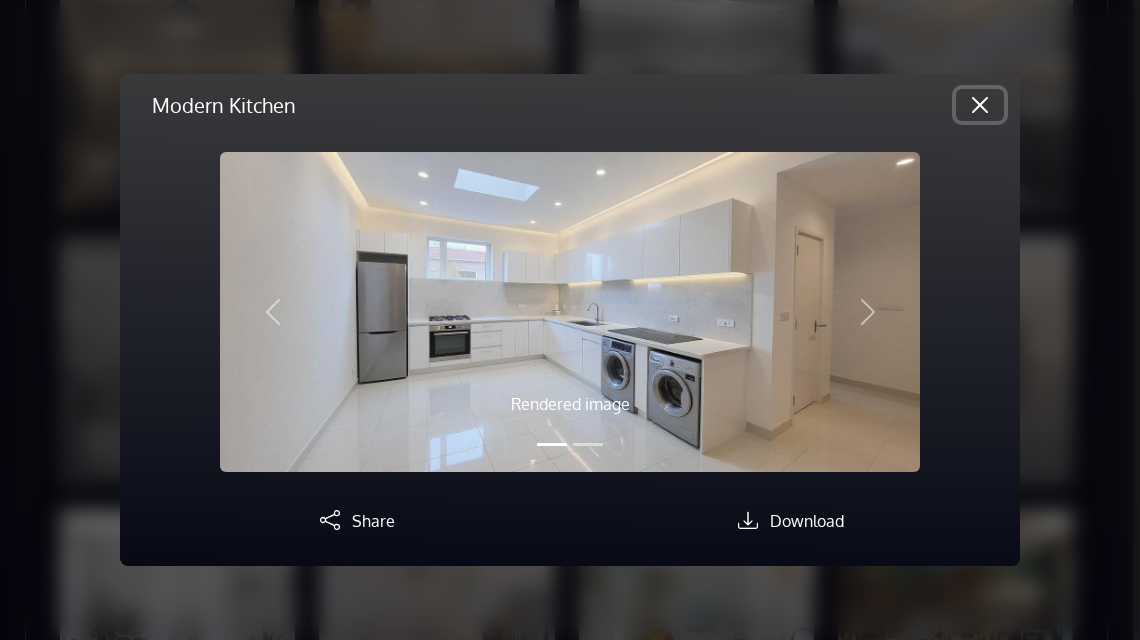 click at bounding box center (980, 105) 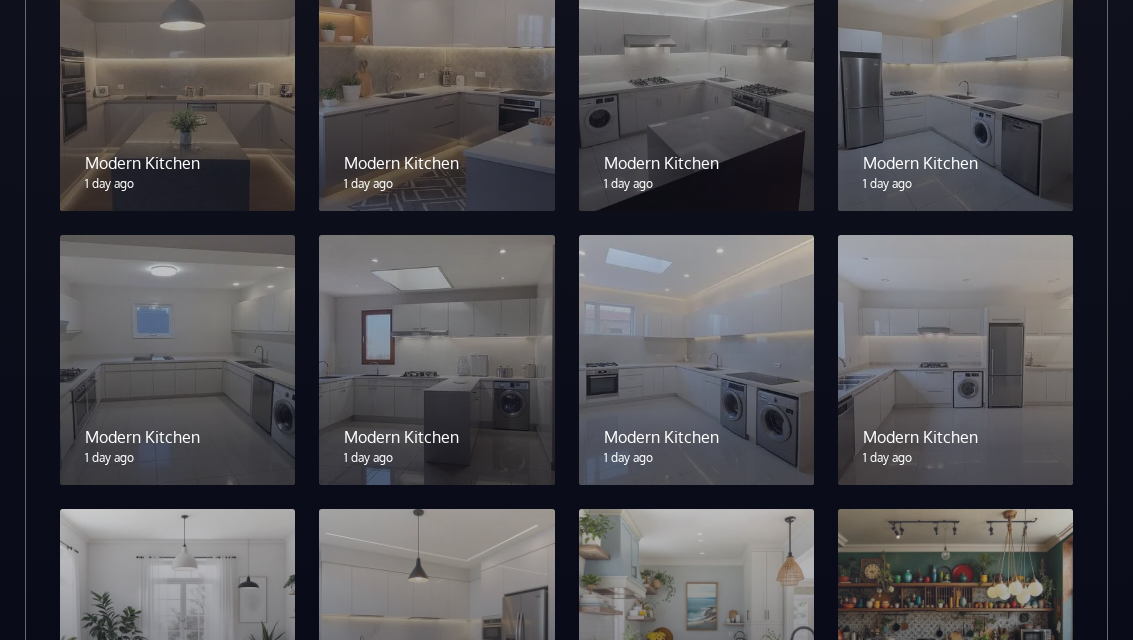 click at bounding box center (177, 360) 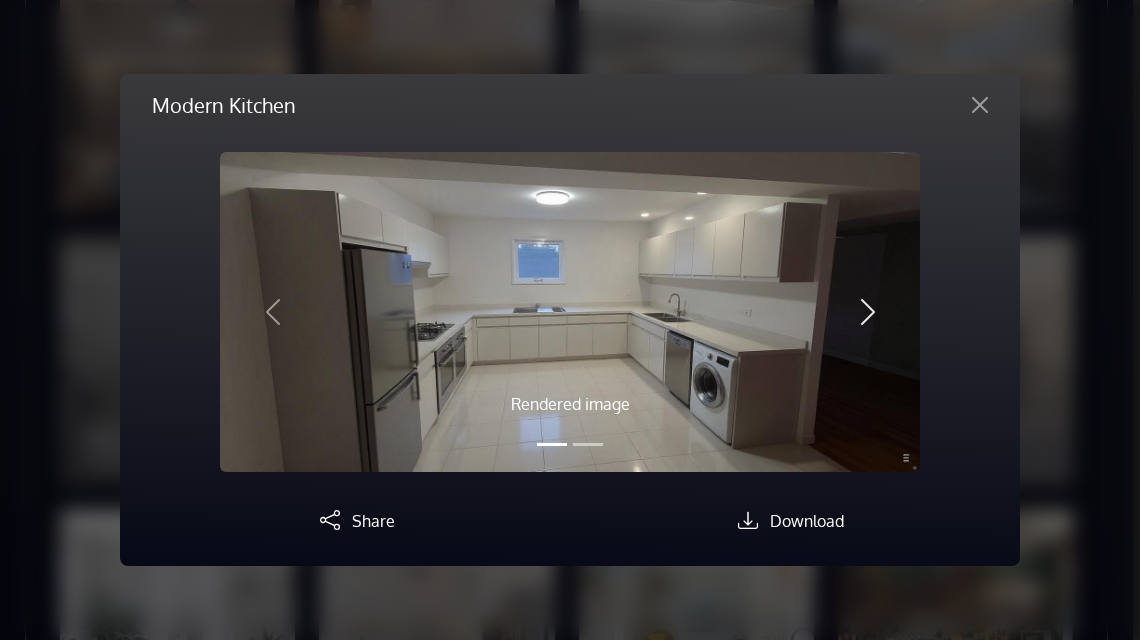 click at bounding box center (868, 312) 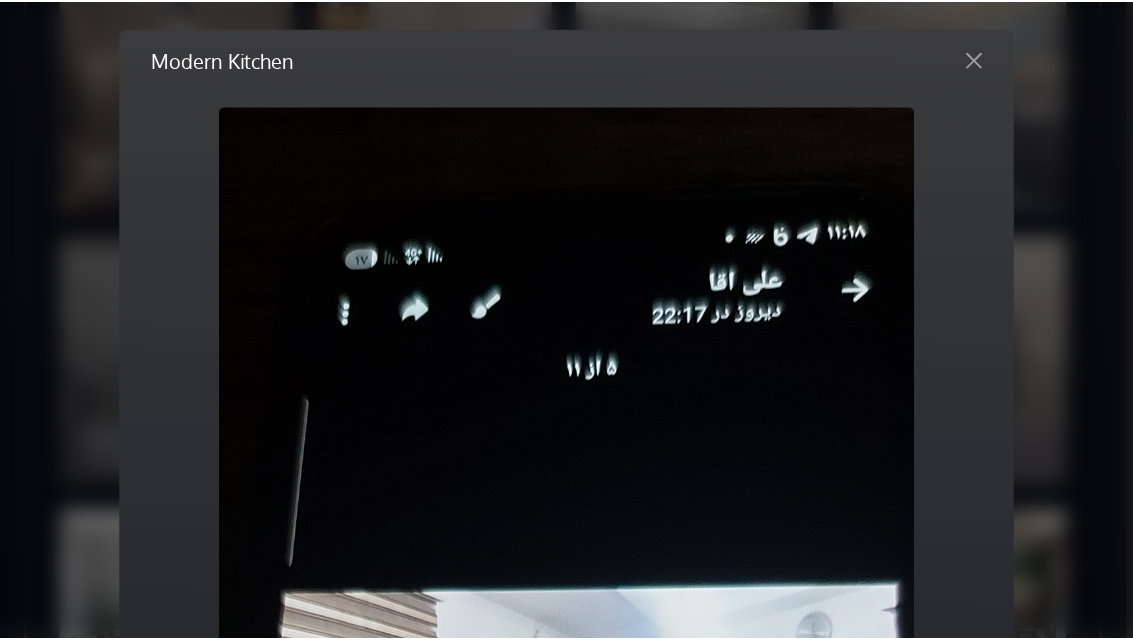 scroll, scrollTop: 503, scrollLeft: 0, axis: vertical 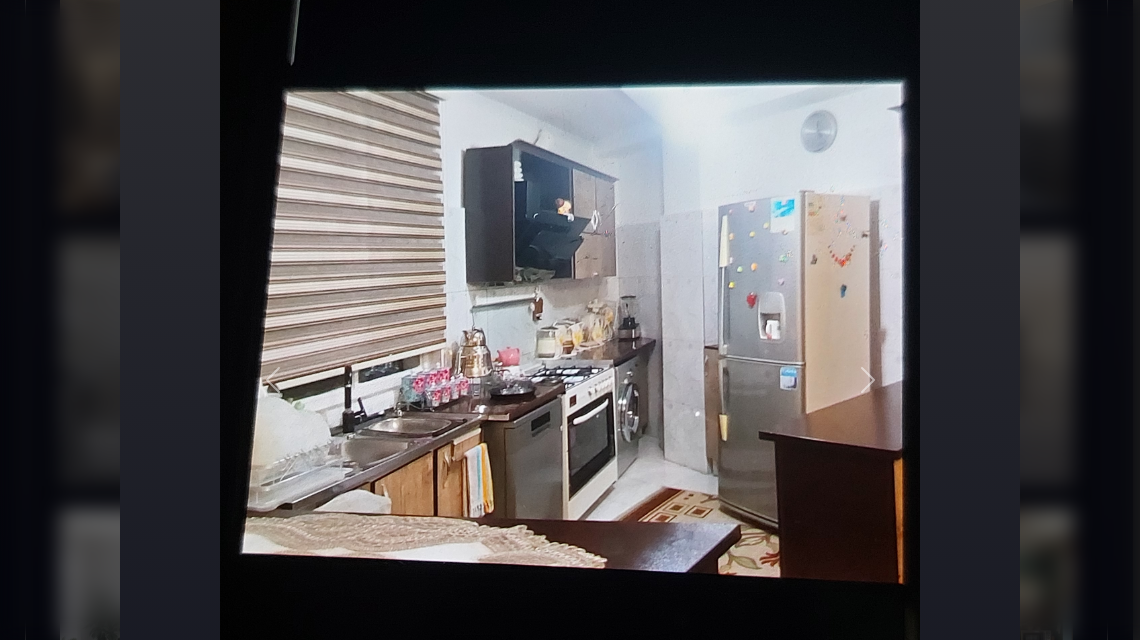 click on "Modern Kitchen
Rendered image
Original image
Previous
Next
Share
Download" at bounding box center (570, 320) 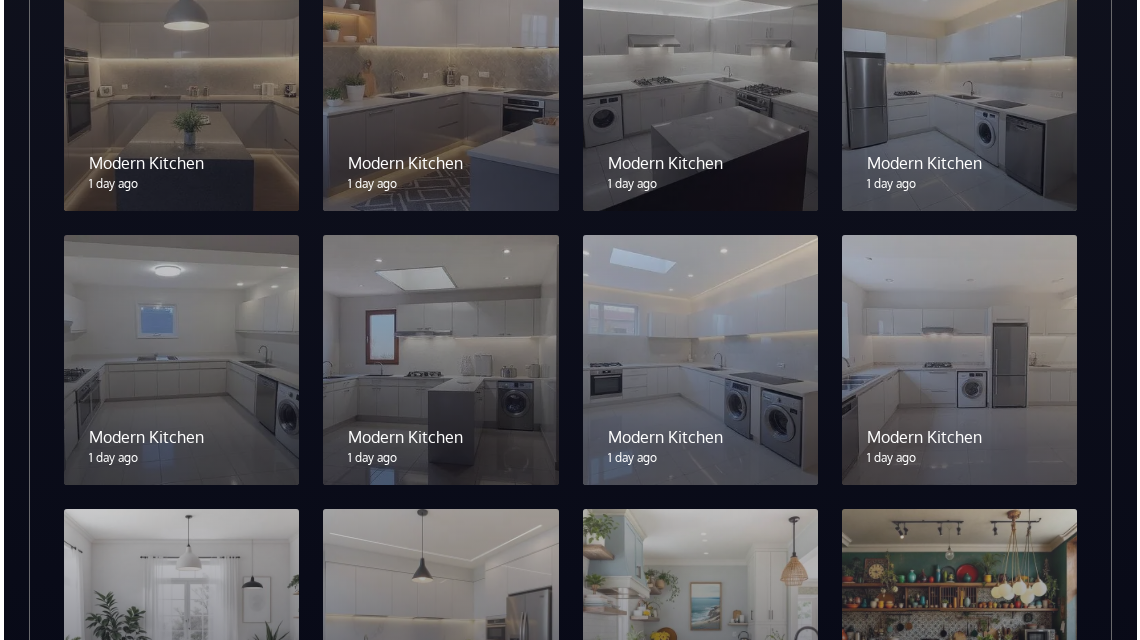 scroll, scrollTop: 4864, scrollLeft: 0, axis: vertical 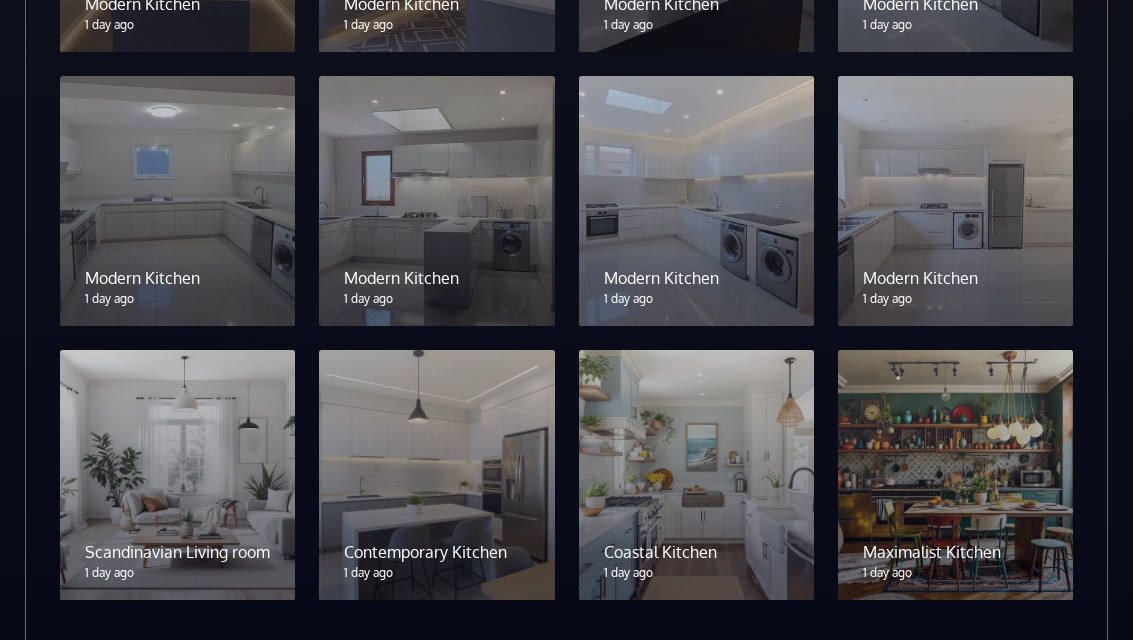 click at bounding box center [696, 475] 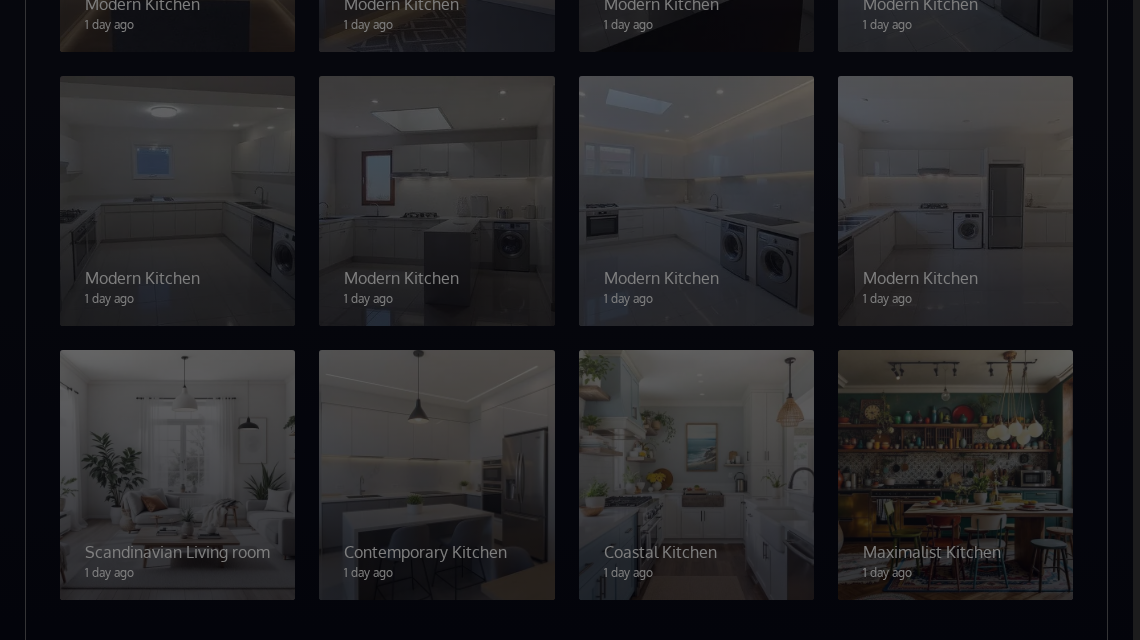 scroll, scrollTop: 0, scrollLeft: 0, axis: both 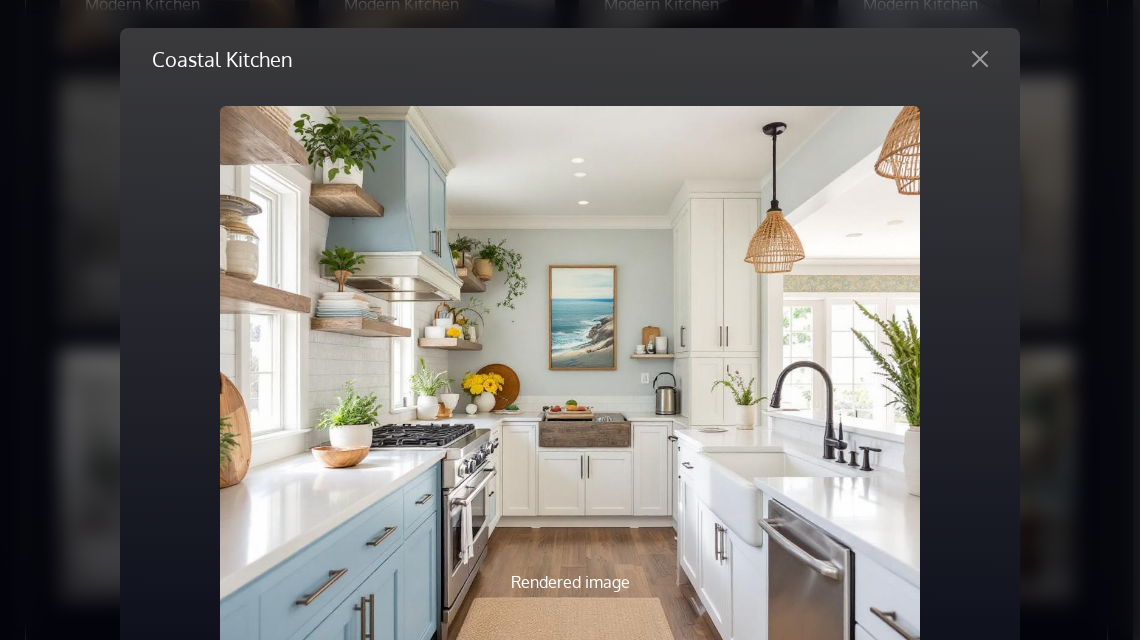 click on "Coastal Kitchen
Rendered image
Original image
Previous
Next
Share
Download" at bounding box center [570, 320] 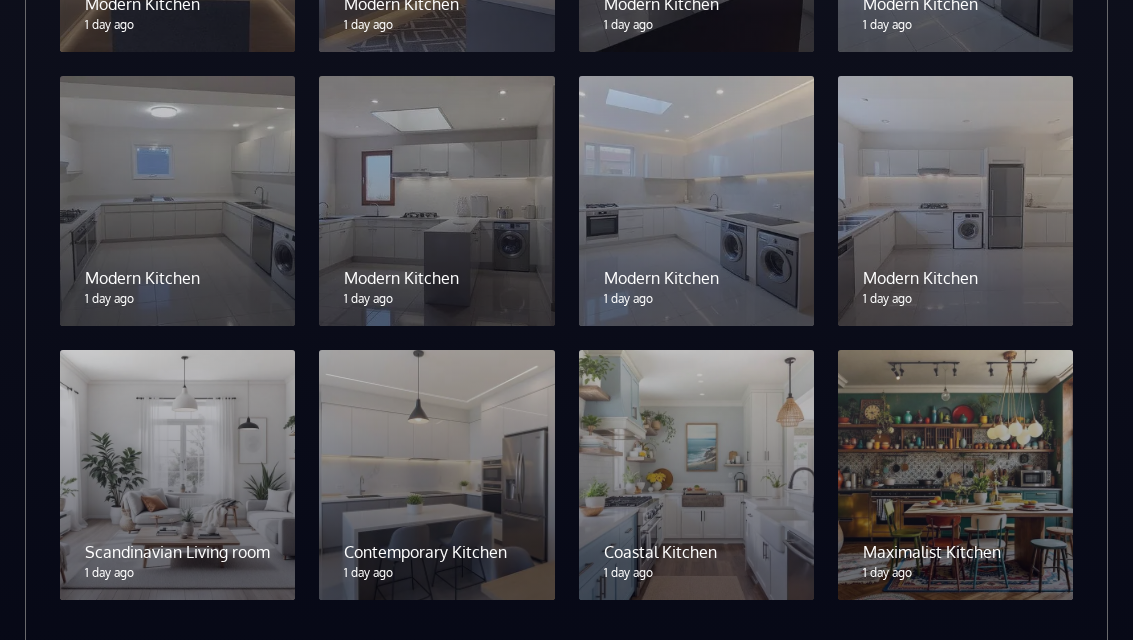 click at bounding box center [955, 475] 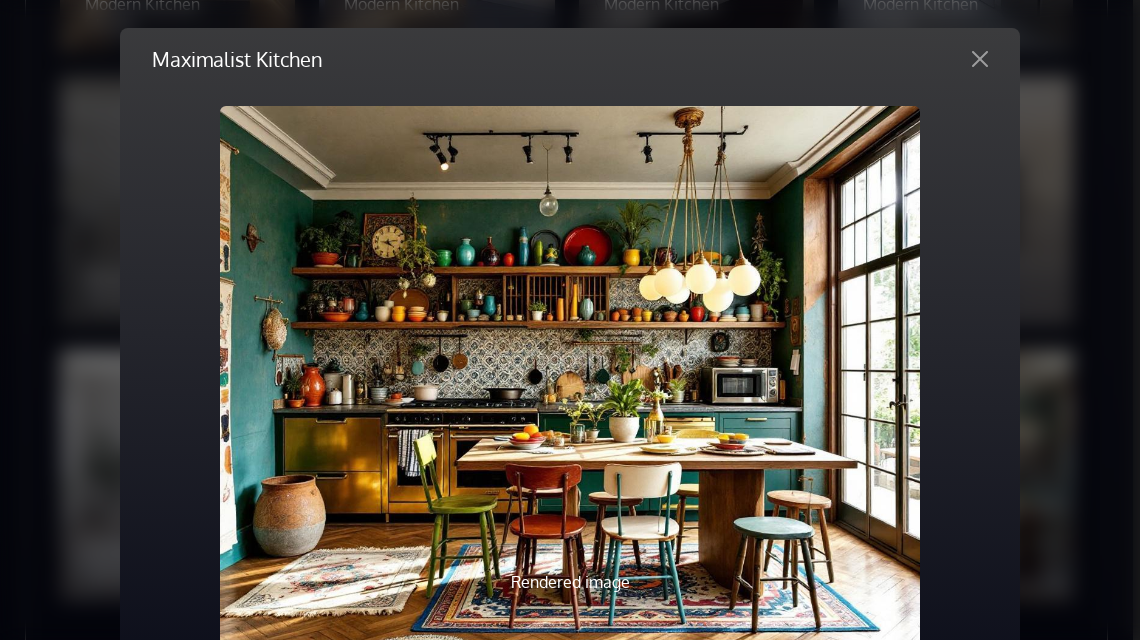 click on "Maximalist Kitchen
Rendered image
Original image
Previous
Next
Share
Download" at bounding box center (570, 320) 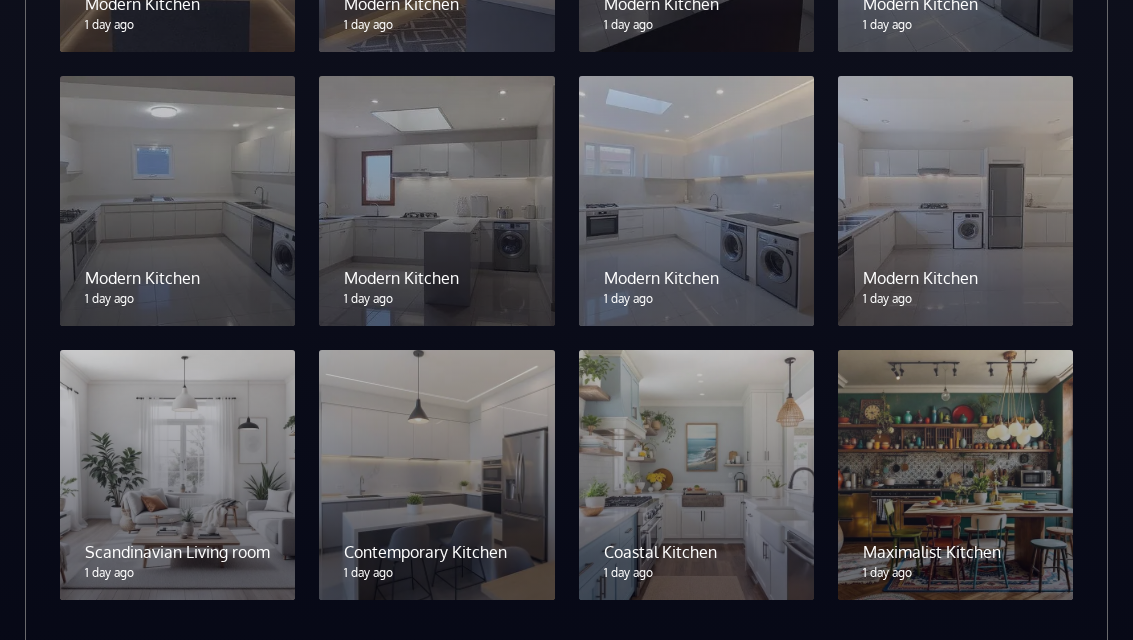 click at bounding box center [177, 475] 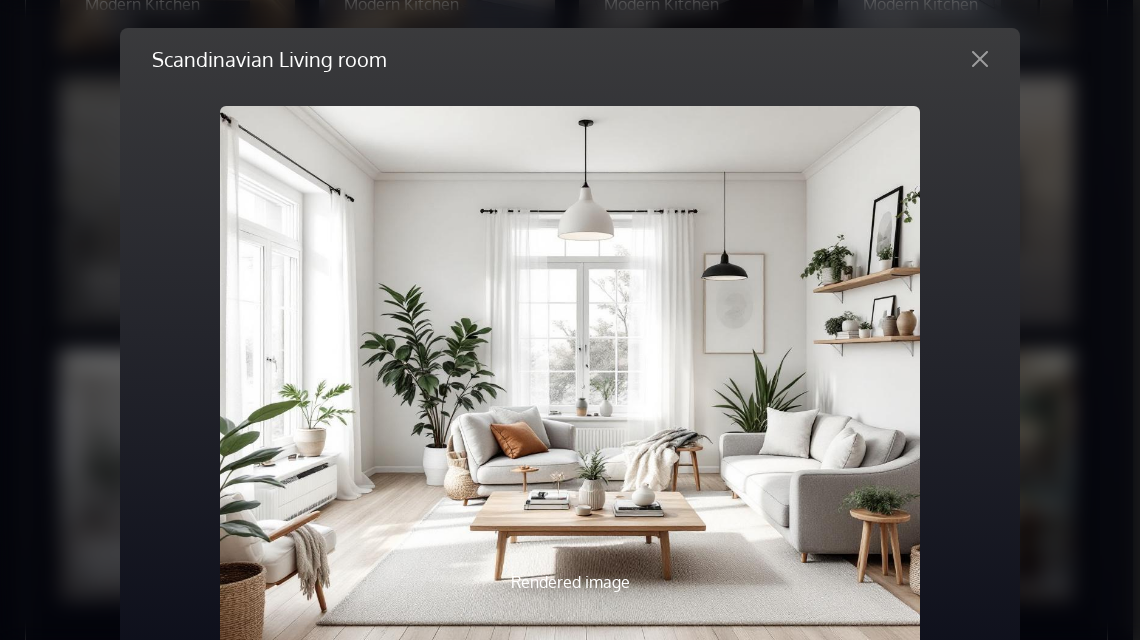 click on "Scandinavian Living room
Rendered image
Original image
Previous
Next
Share
Download" at bounding box center [570, 320] 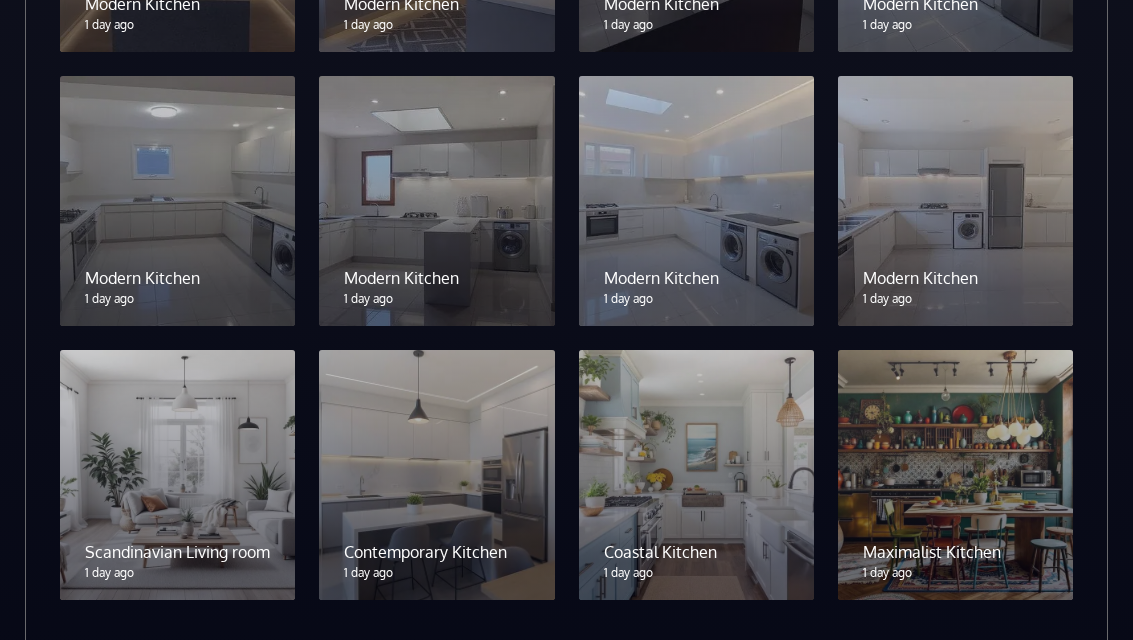 click at bounding box center (696, 201) 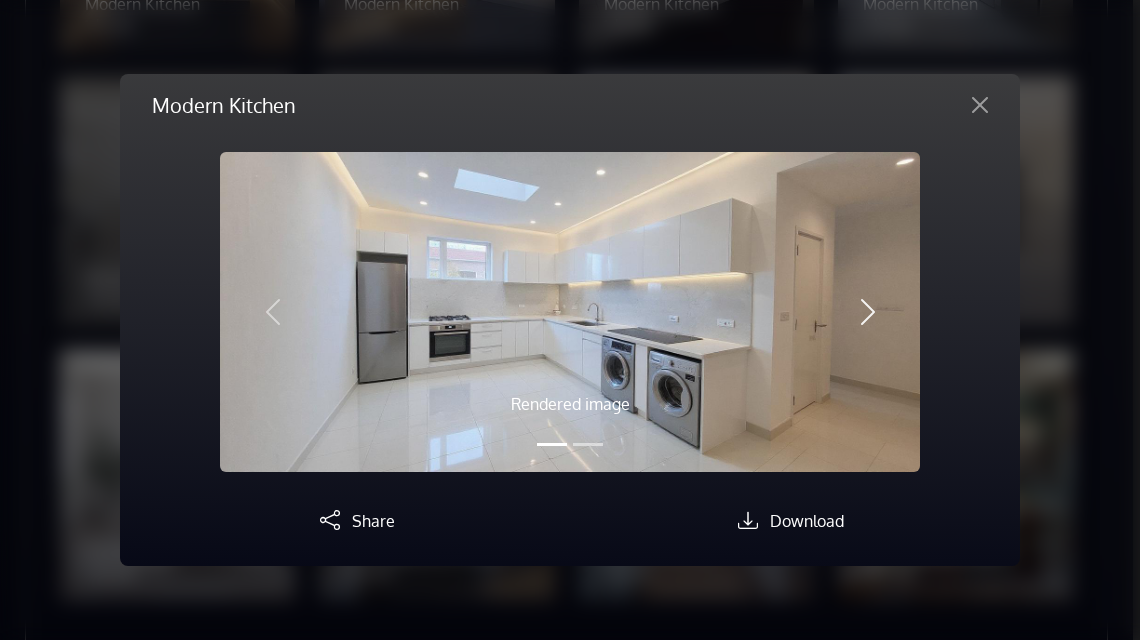 click at bounding box center [868, 312] 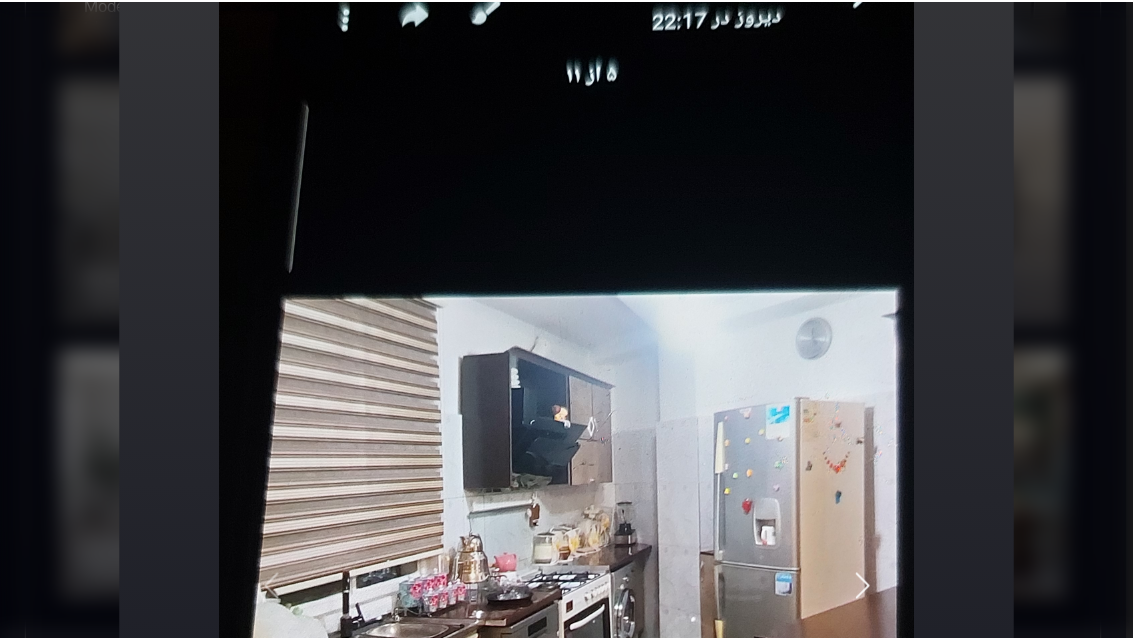 scroll, scrollTop: 333, scrollLeft: 0, axis: vertical 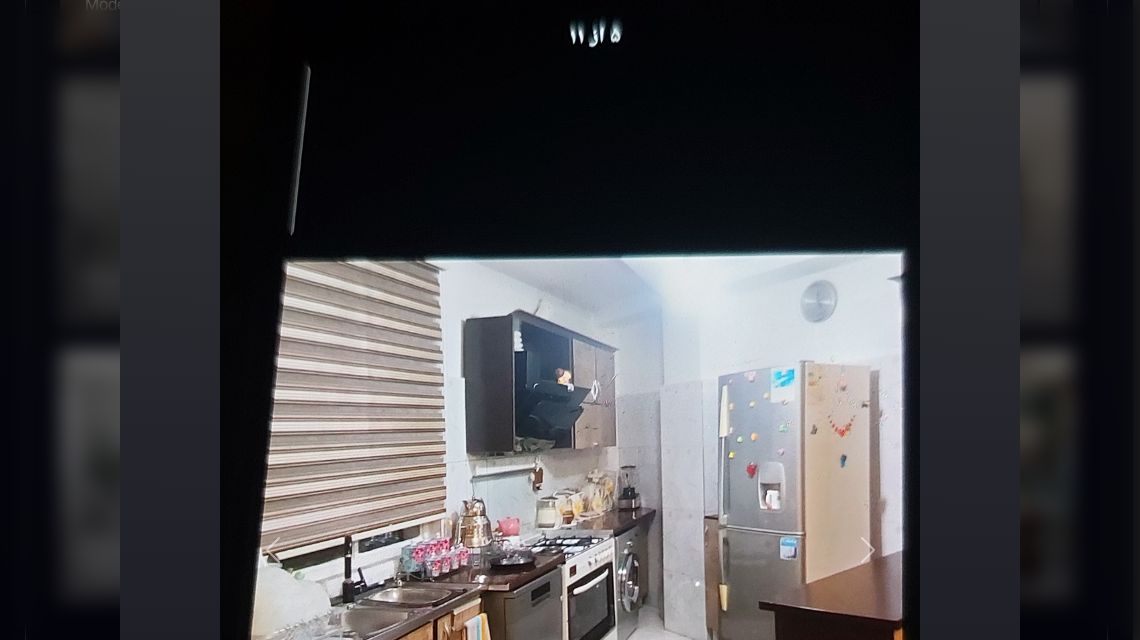 click on "Modern Kitchen
Rendered image
Original image
Previous
Next
Share
Download" at bounding box center (570, 320) 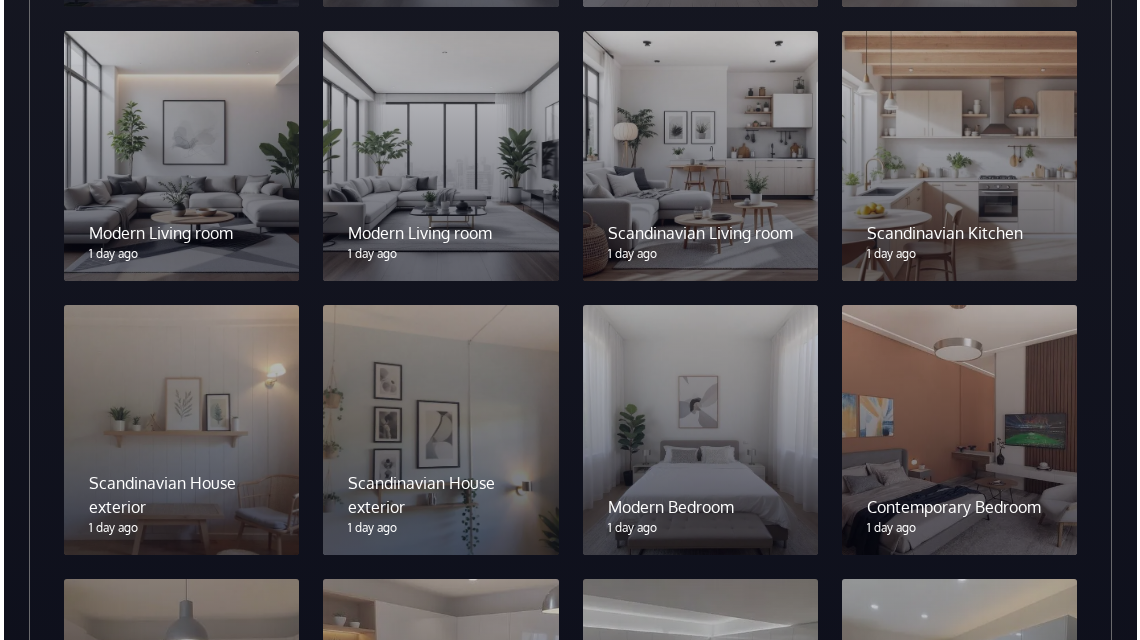 scroll, scrollTop: 4018, scrollLeft: 0, axis: vertical 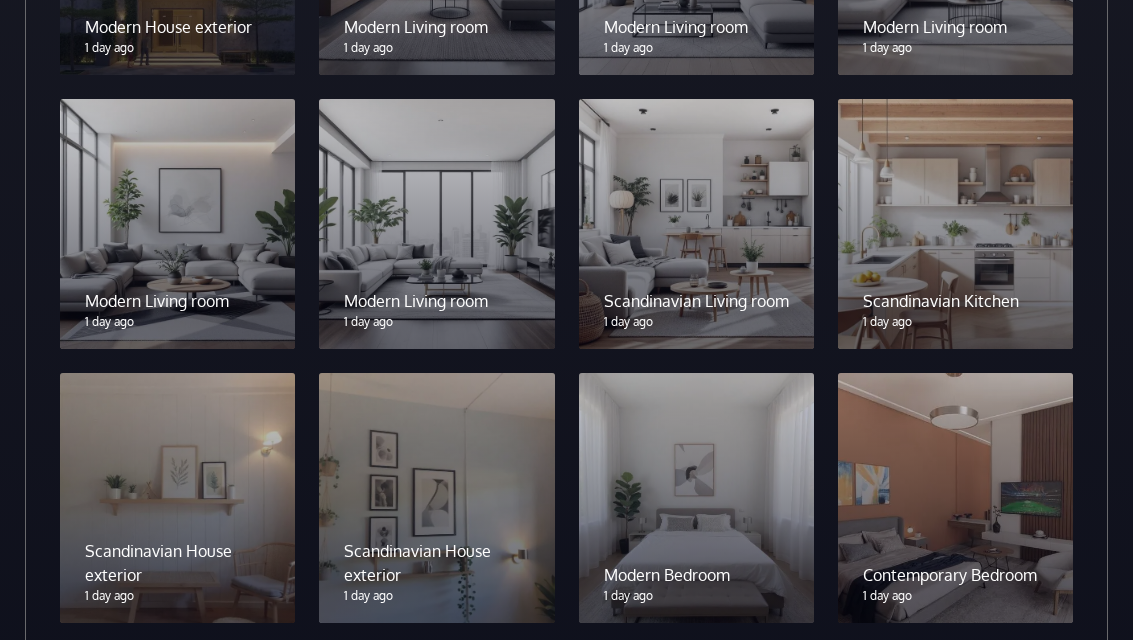 click at bounding box center [955, 224] 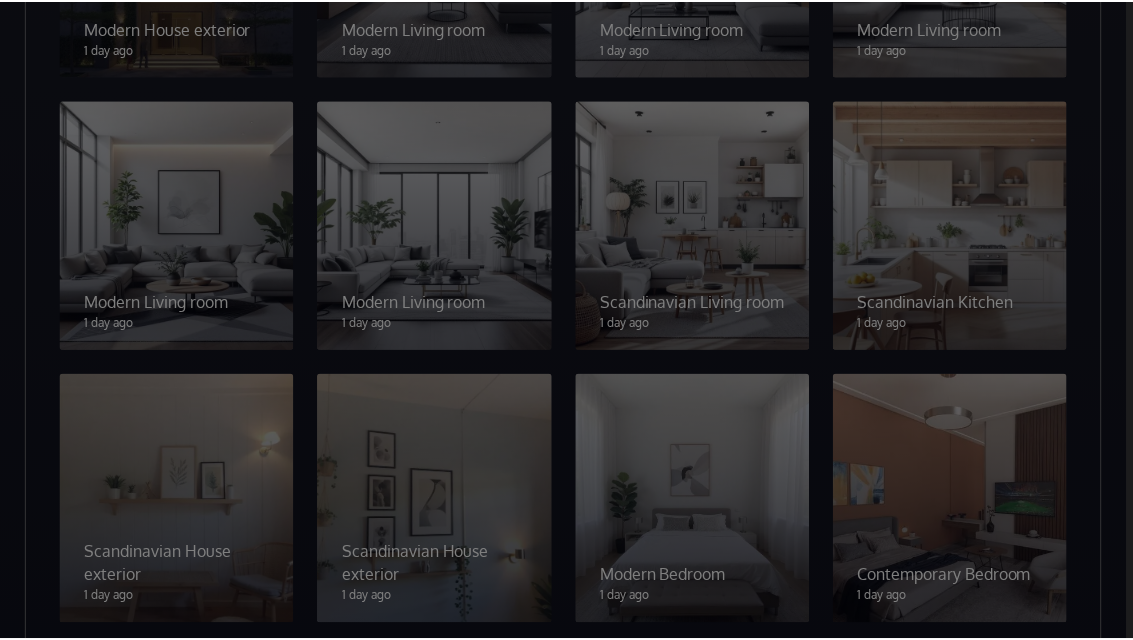 scroll, scrollTop: 0, scrollLeft: 0, axis: both 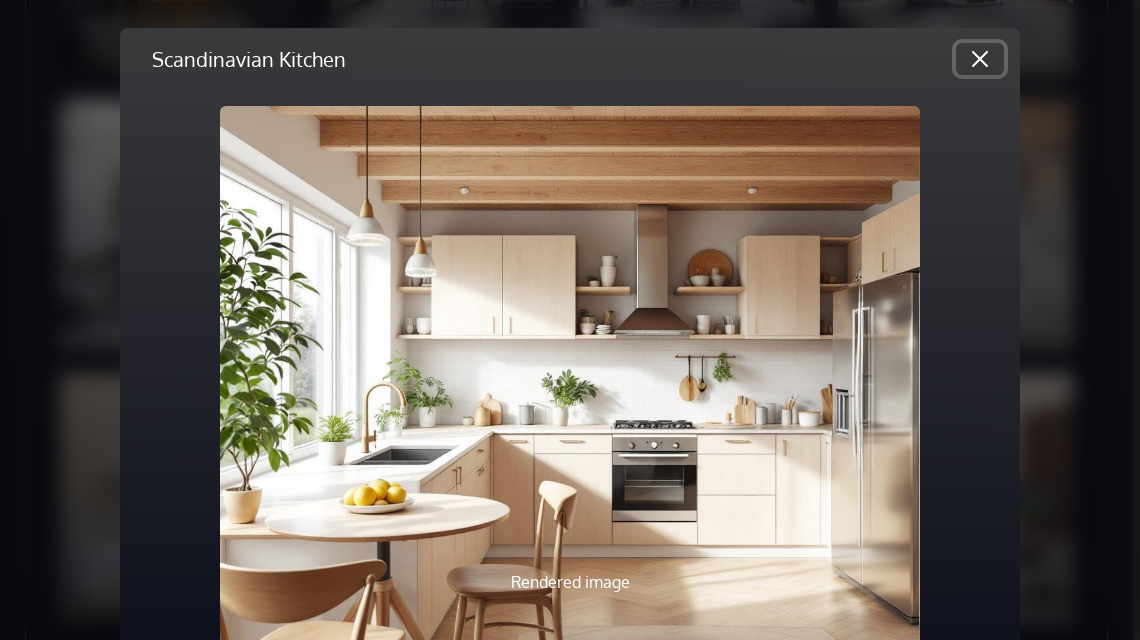 click at bounding box center [980, 59] 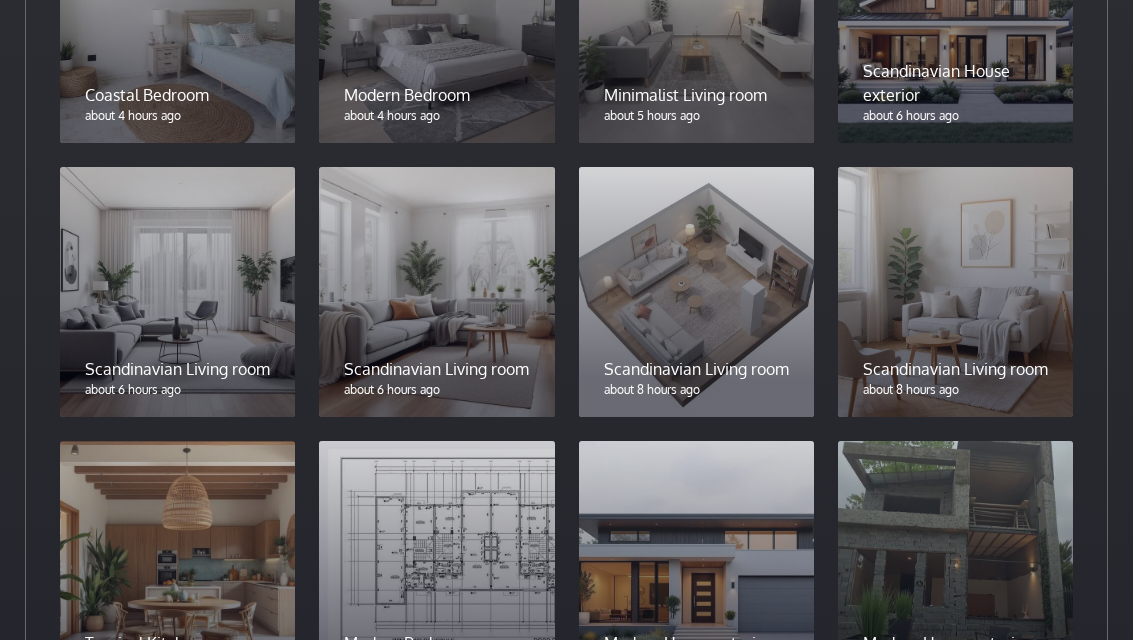 scroll, scrollTop: 1765, scrollLeft: 0, axis: vertical 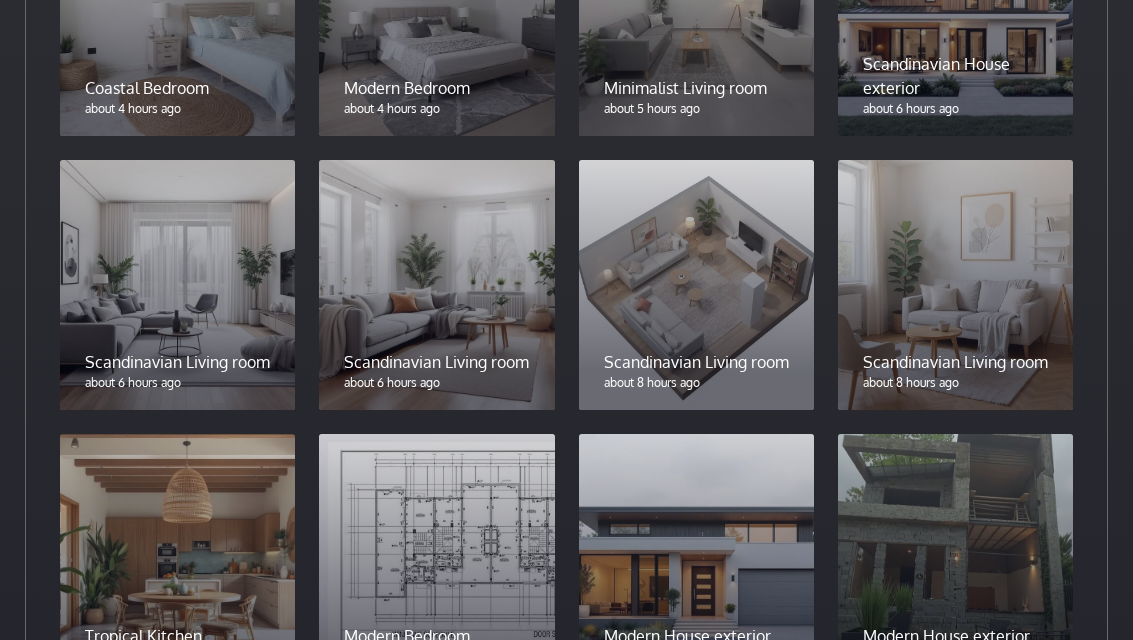 click at bounding box center (955, 285) 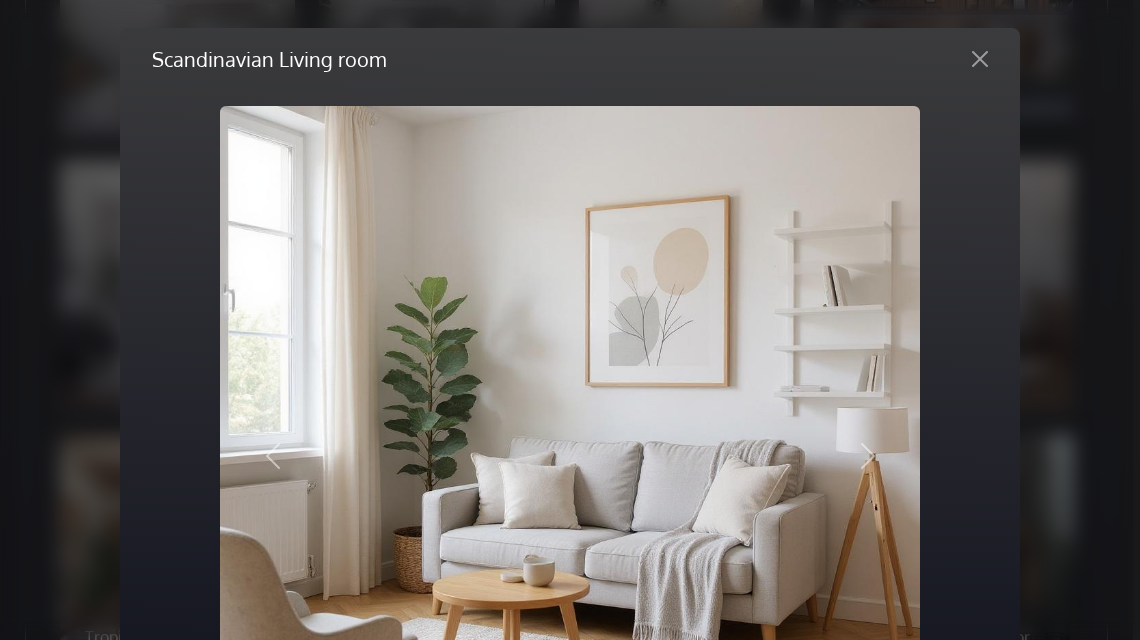 click on "Rendered image
Original image
Previous
Next" at bounding box center [570, 456] 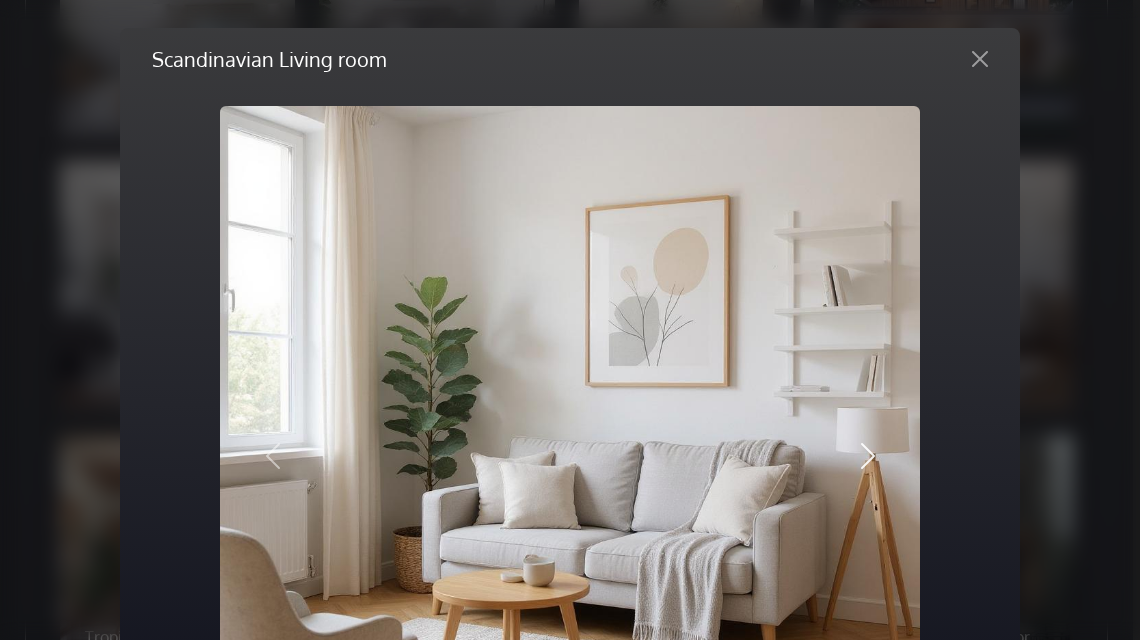 click at bounding box center (868, 456) 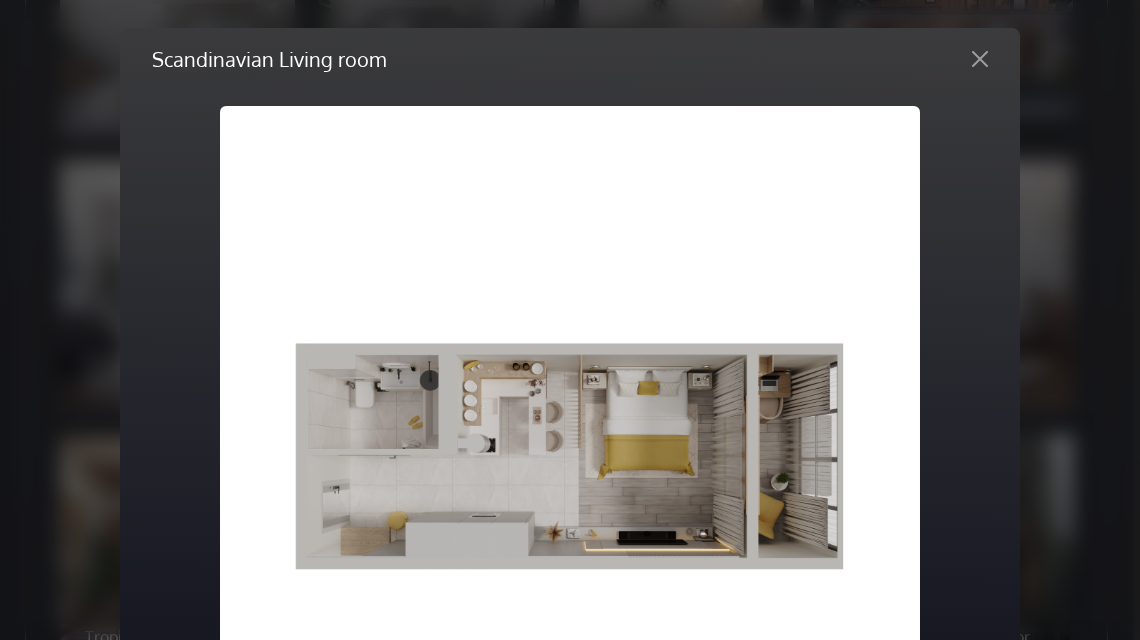 type 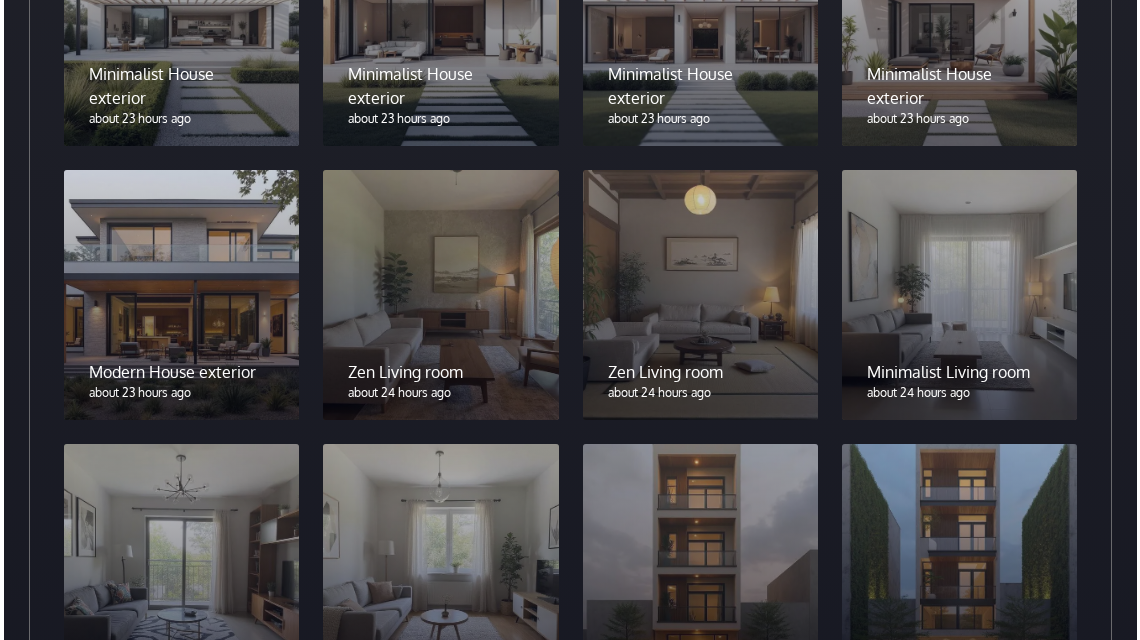 scroll, scrollTop: 3127, scrollLeft: 0, axis: vertical 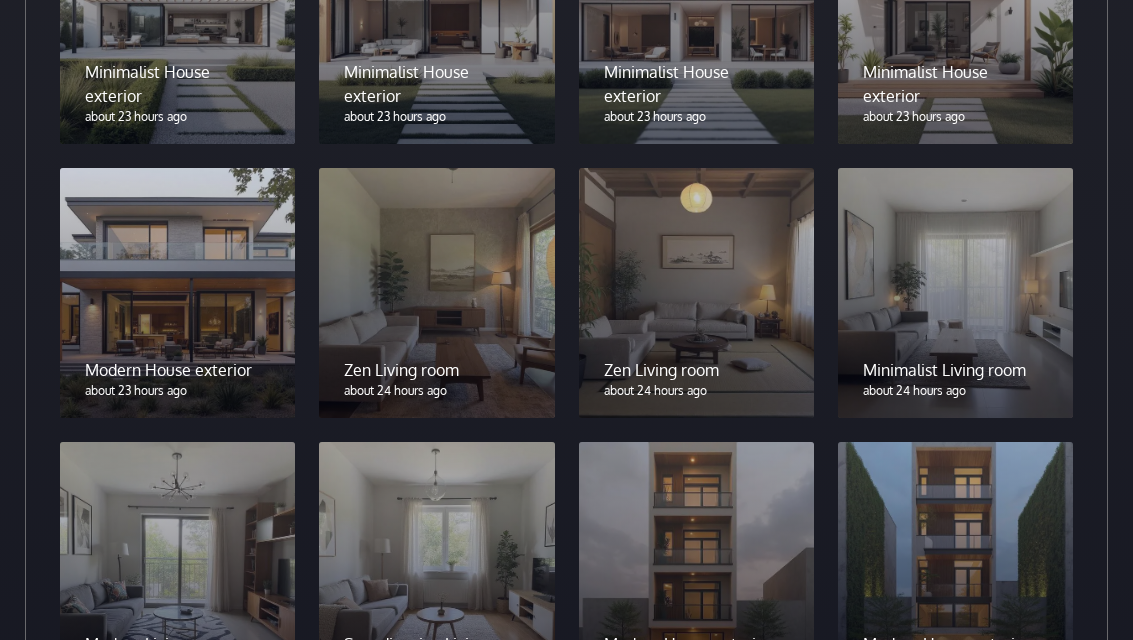 click at bounding box center (955, 293) 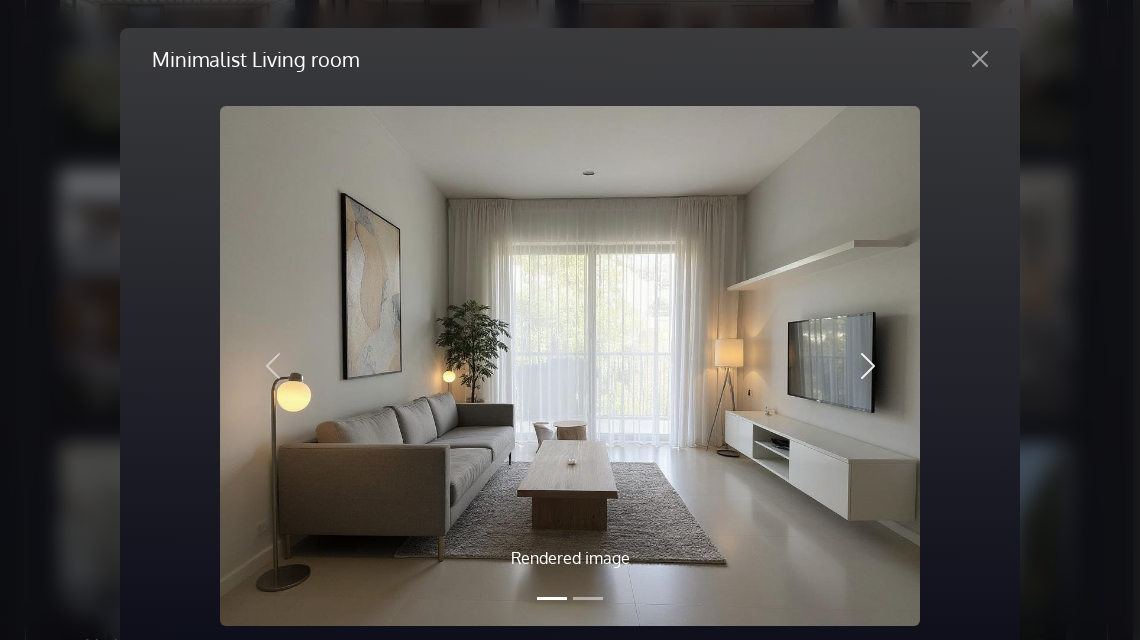 click at bounding box center (868, 366) 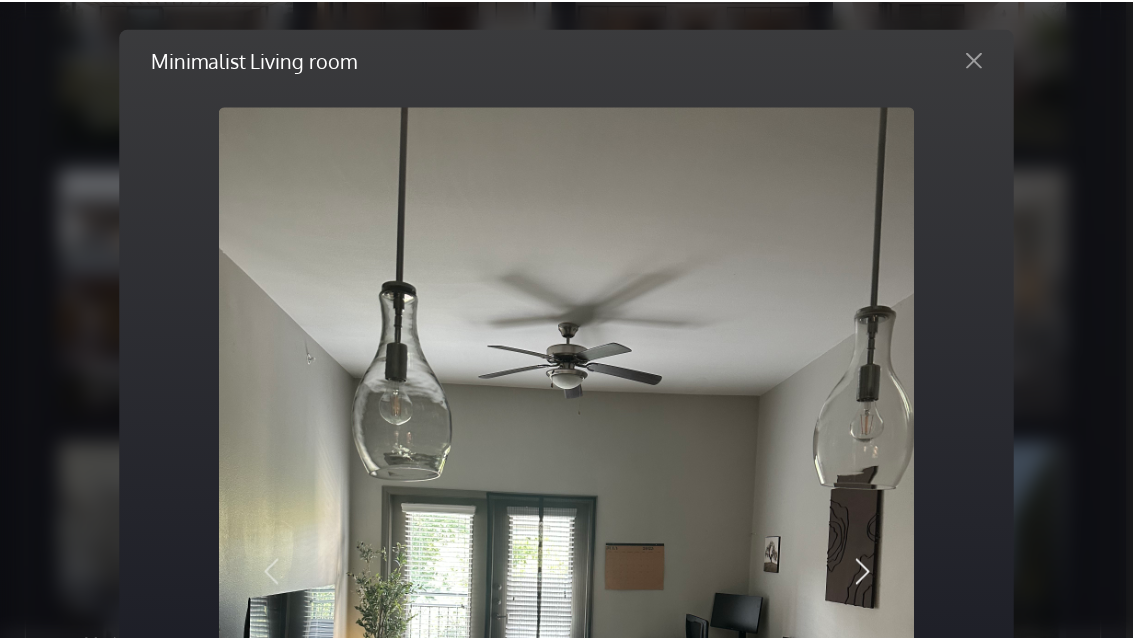 scroll, scrollTop: 399, scrollLeft: 0, axis: vertical 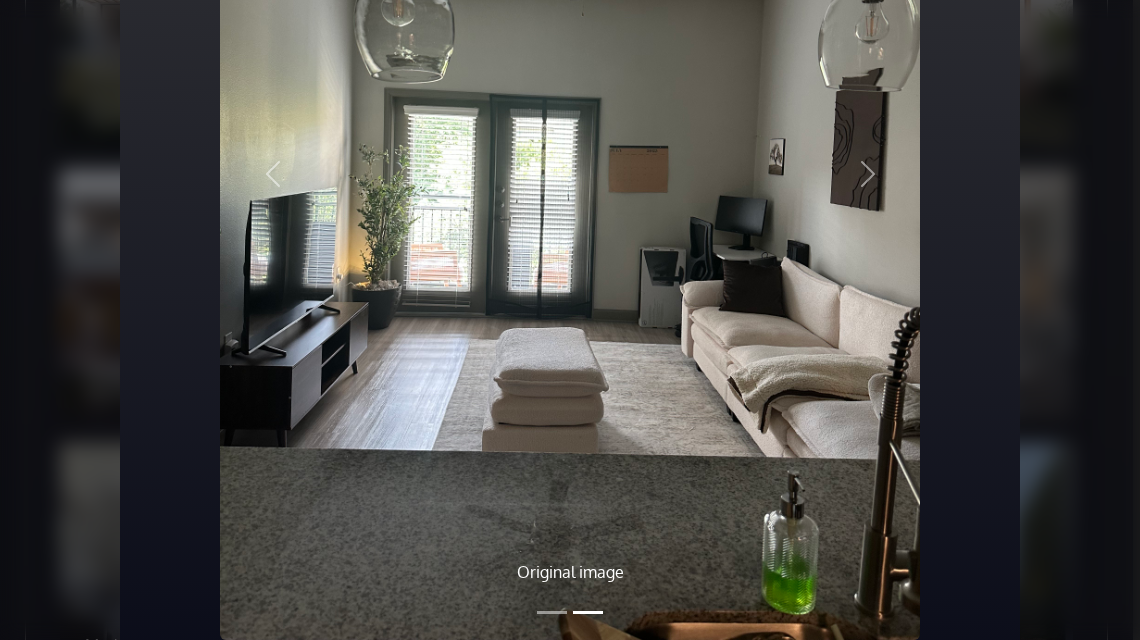 click on "Minimalist Living room
Rendered image
Original image
Previous
Next
Share
Download" at bounding box center (570, 320) 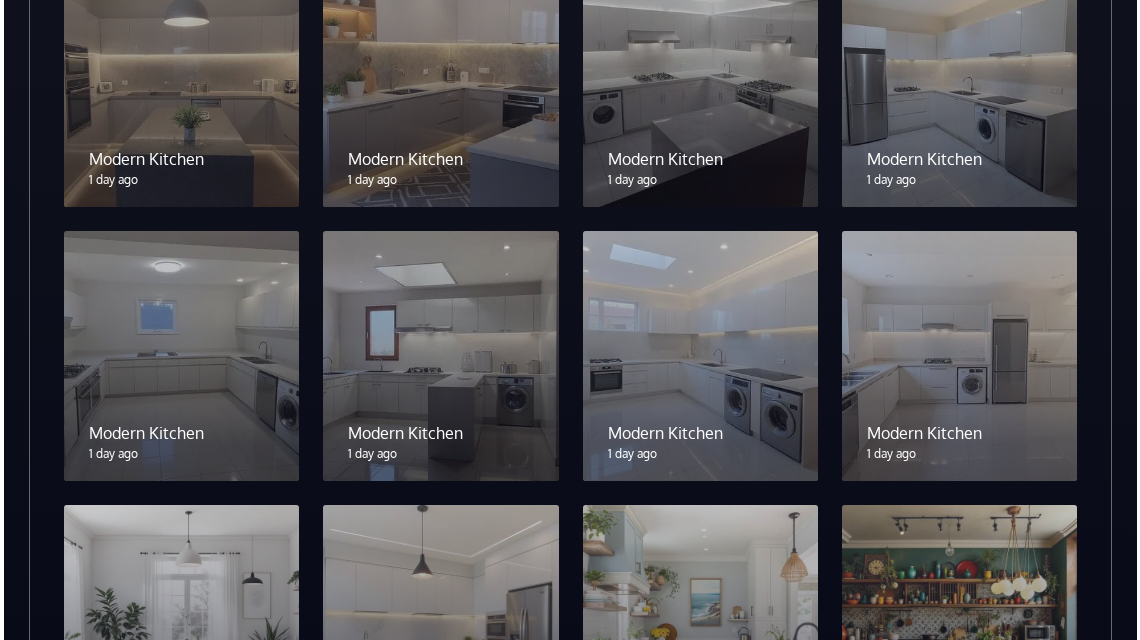 scroll, scrollTop: 4704, scrollLeft: 0, axis: vertical 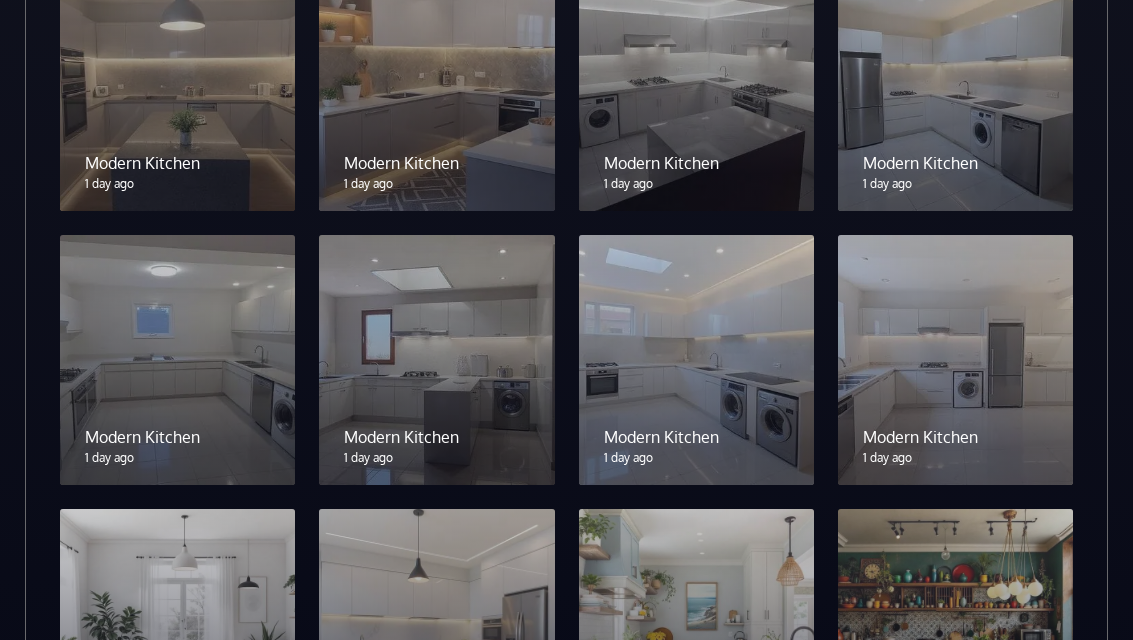 click at bounding box center [436, 86] 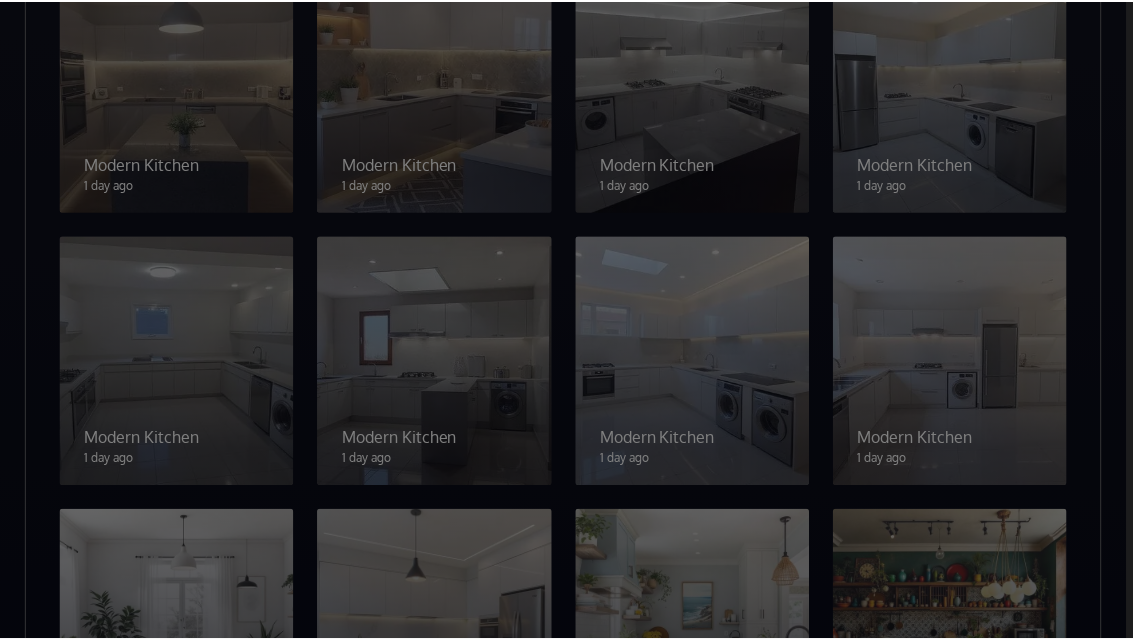 scroll, scrollTop: 0, scrollLeft: 0, axis: both 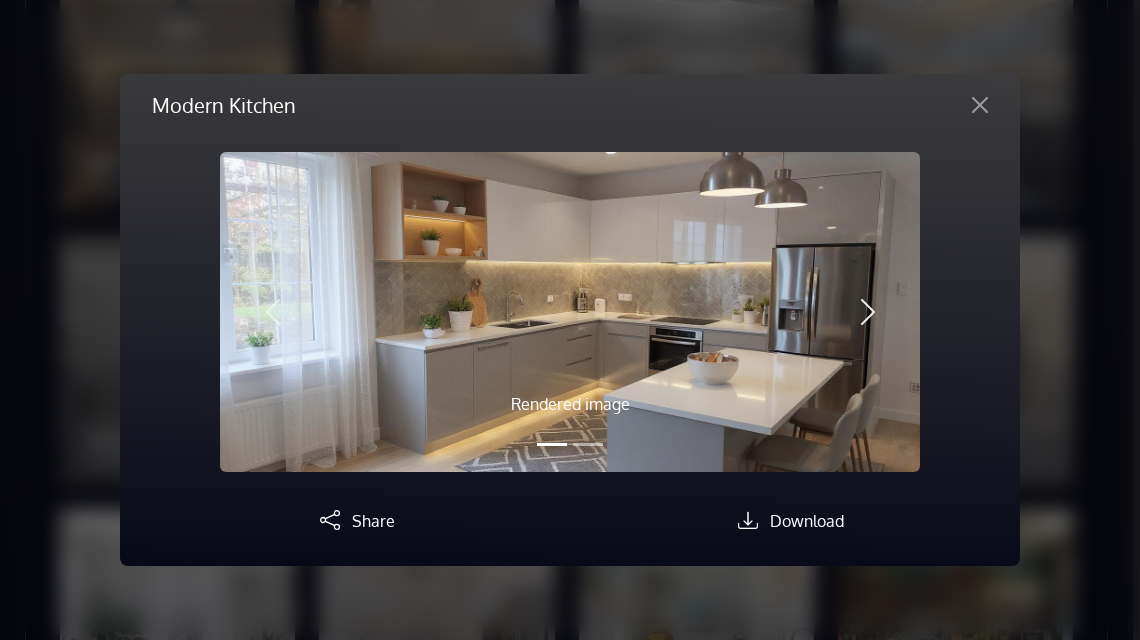 click on "Next" at bounding box center (867, 312) 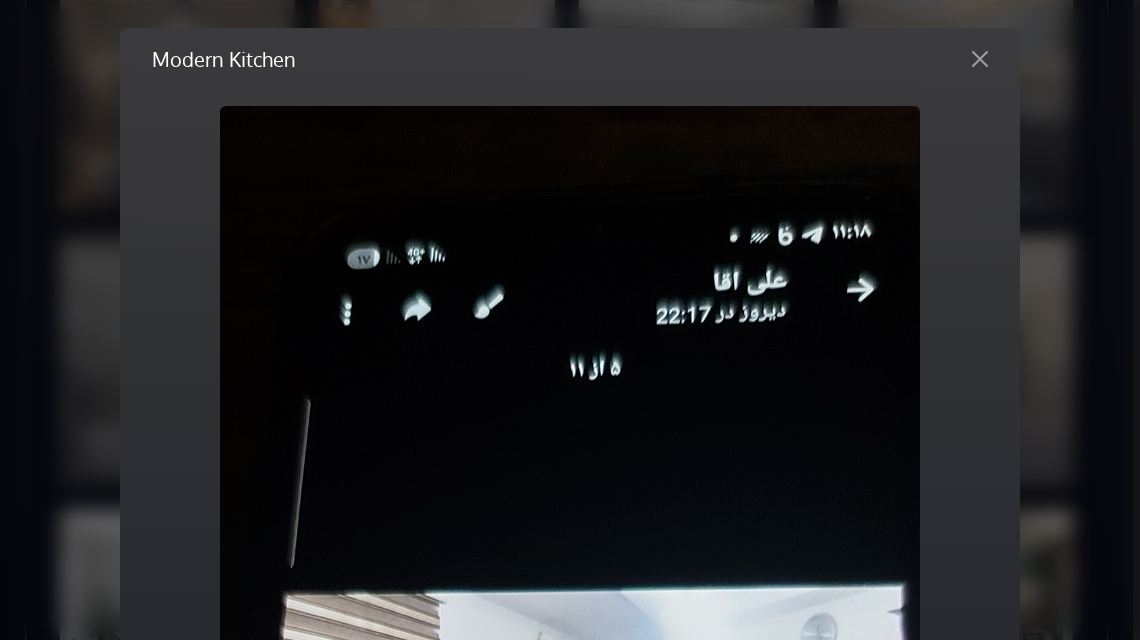 click on "Modern Kitchen
Rendered image
Original image
Previous
Next
Share
Download" at bounding box center [570, 320] 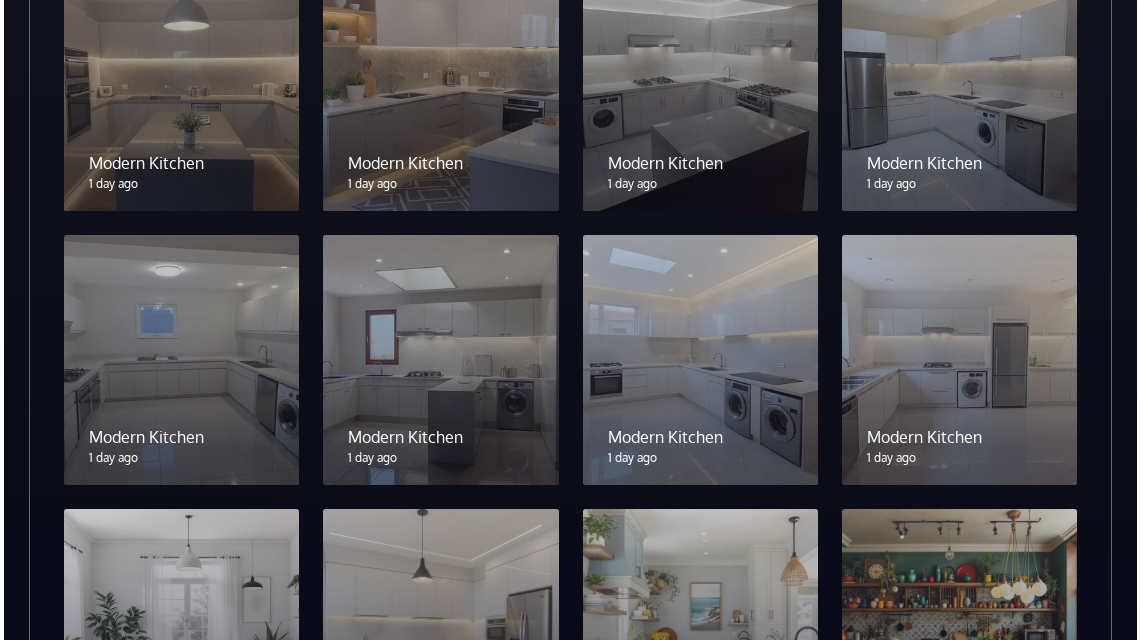 scroll, scrollTop: 4864, scrollLeft: 0, axis: vertical 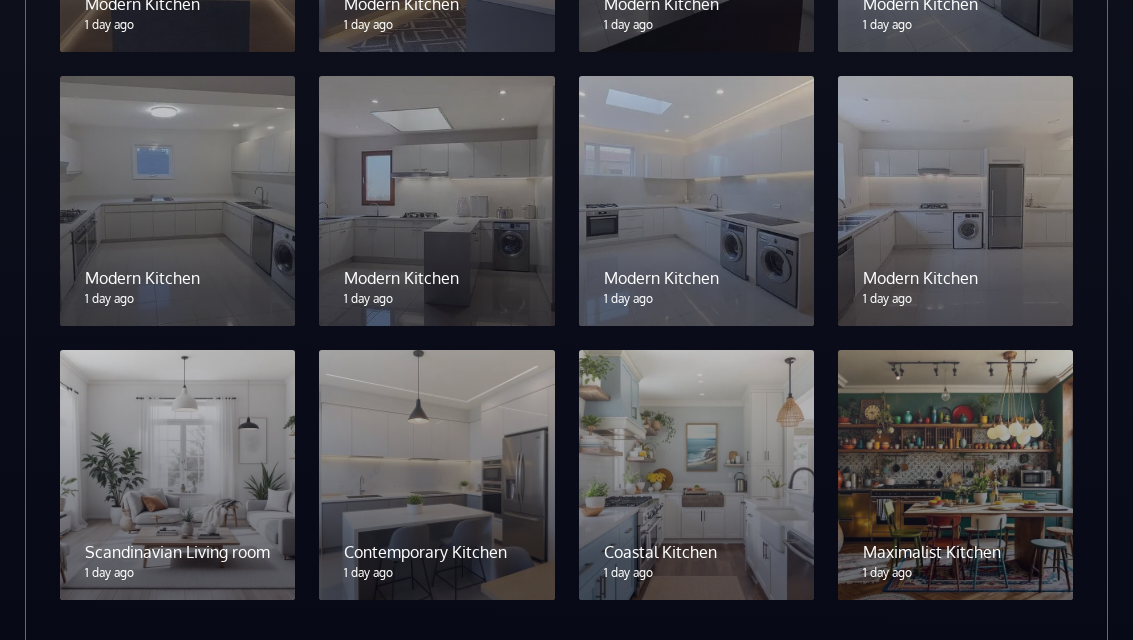 click at bounding box center [955, 475] 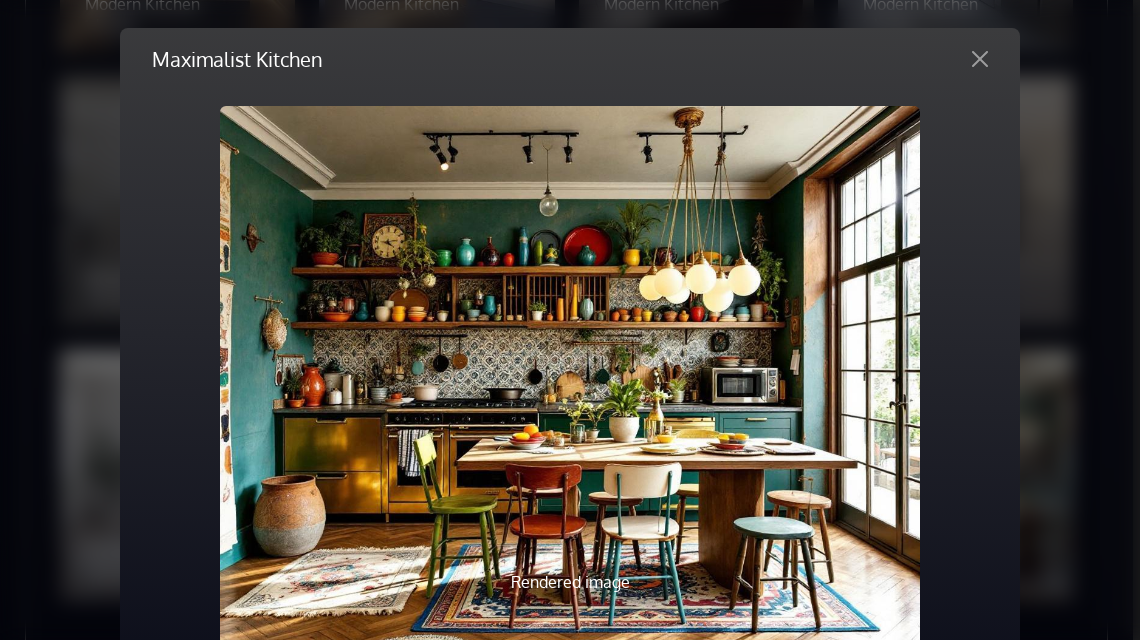 click at bounding box center [570, 378] 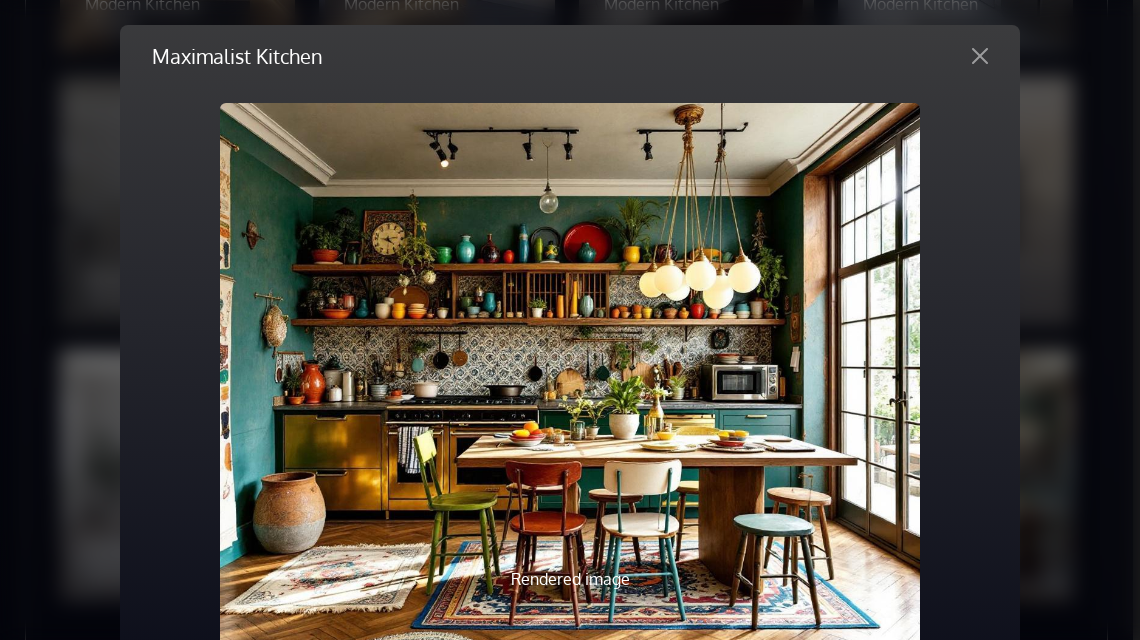 scroll, scrollTop: 2, scrollLeft: 0, axis: vertical 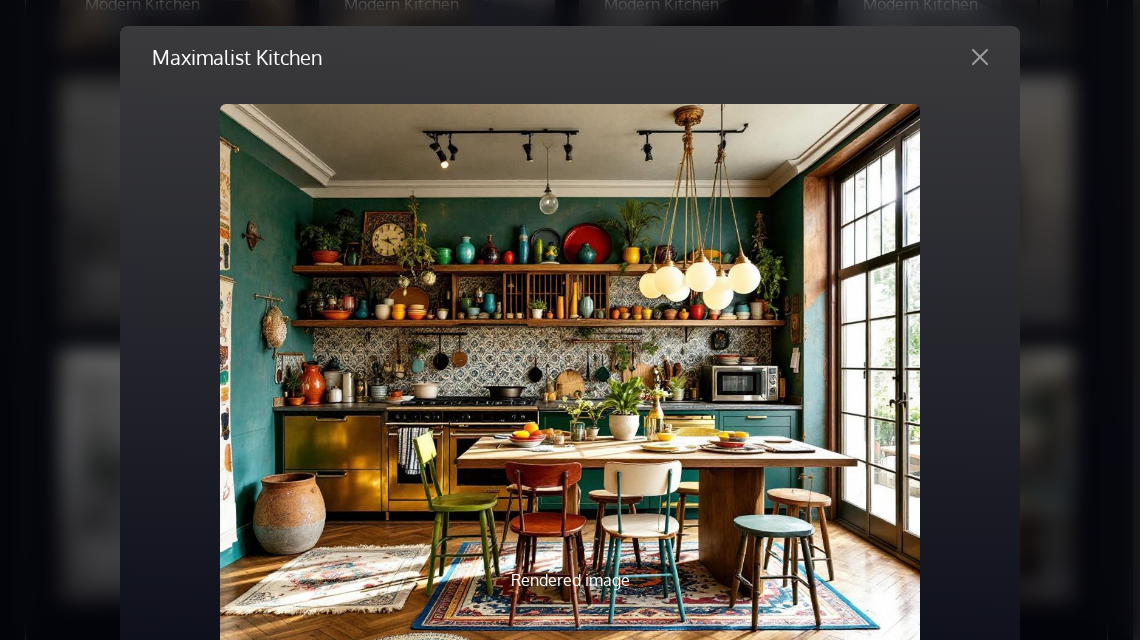 click at bounding box center [570, 376] 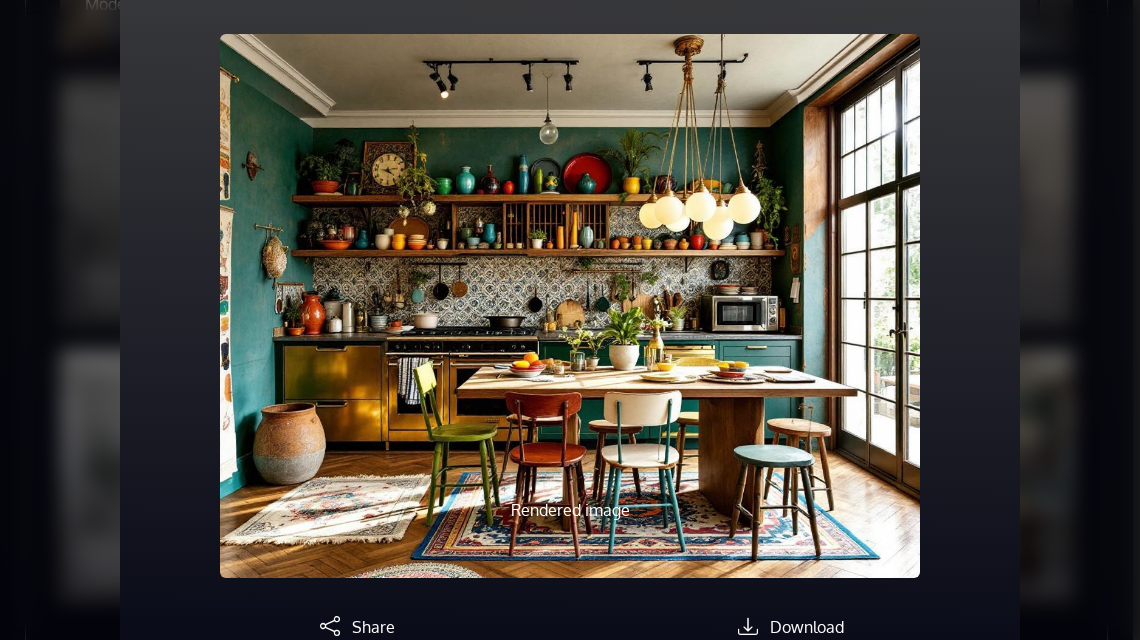 scroll, scrollTop: 67, scrollLeft: 0, axis: vertical 